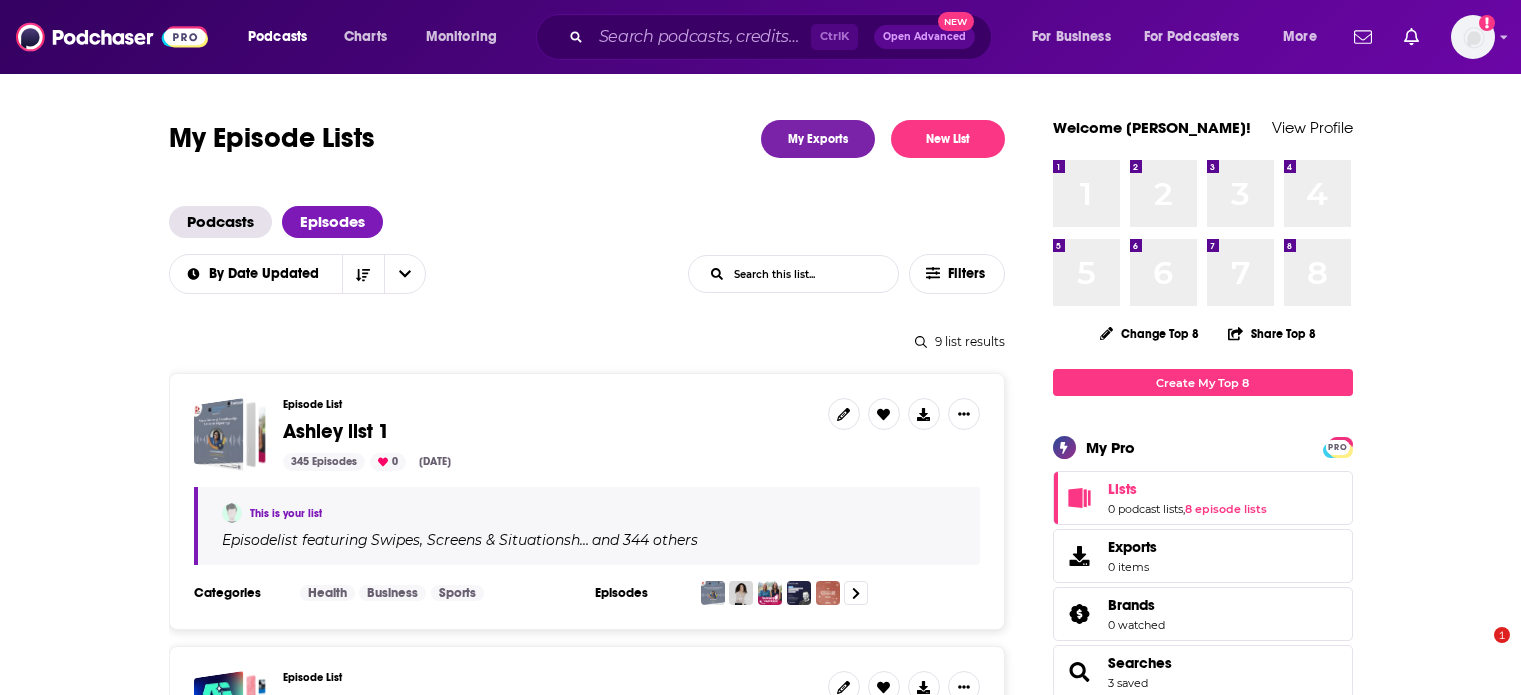scroll, scrollTop: 438, scrollLeft: 0, axis: vertical 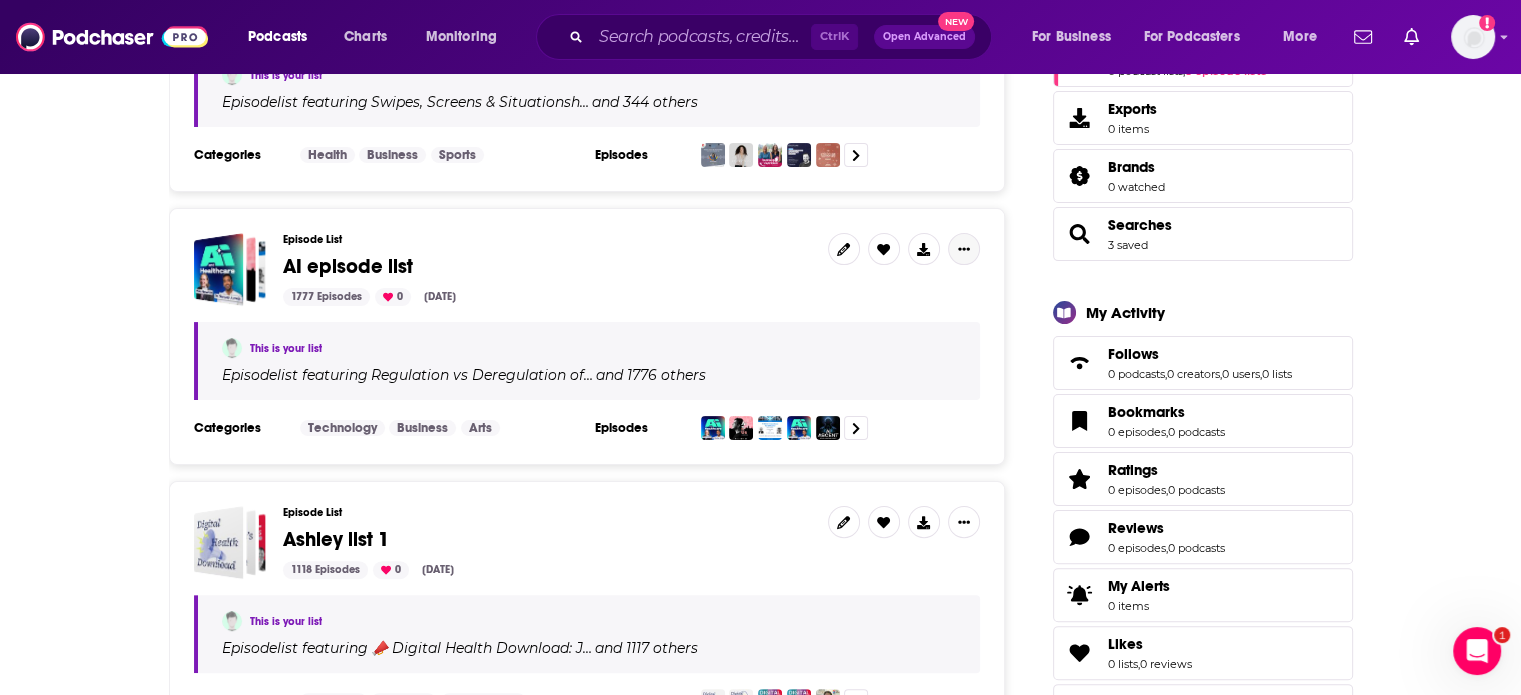 click at bounding box center [964, 249] 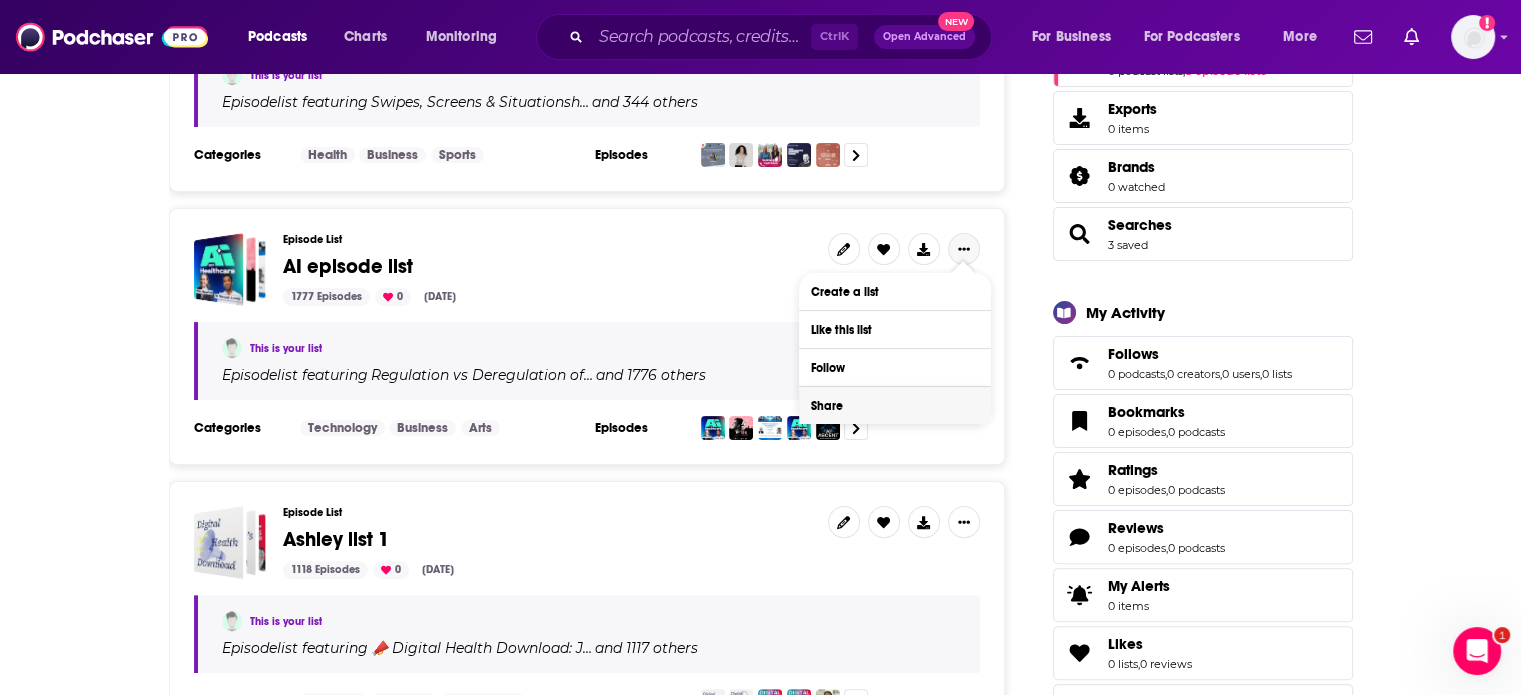 click on "Share" at bounding box center (895, 405) 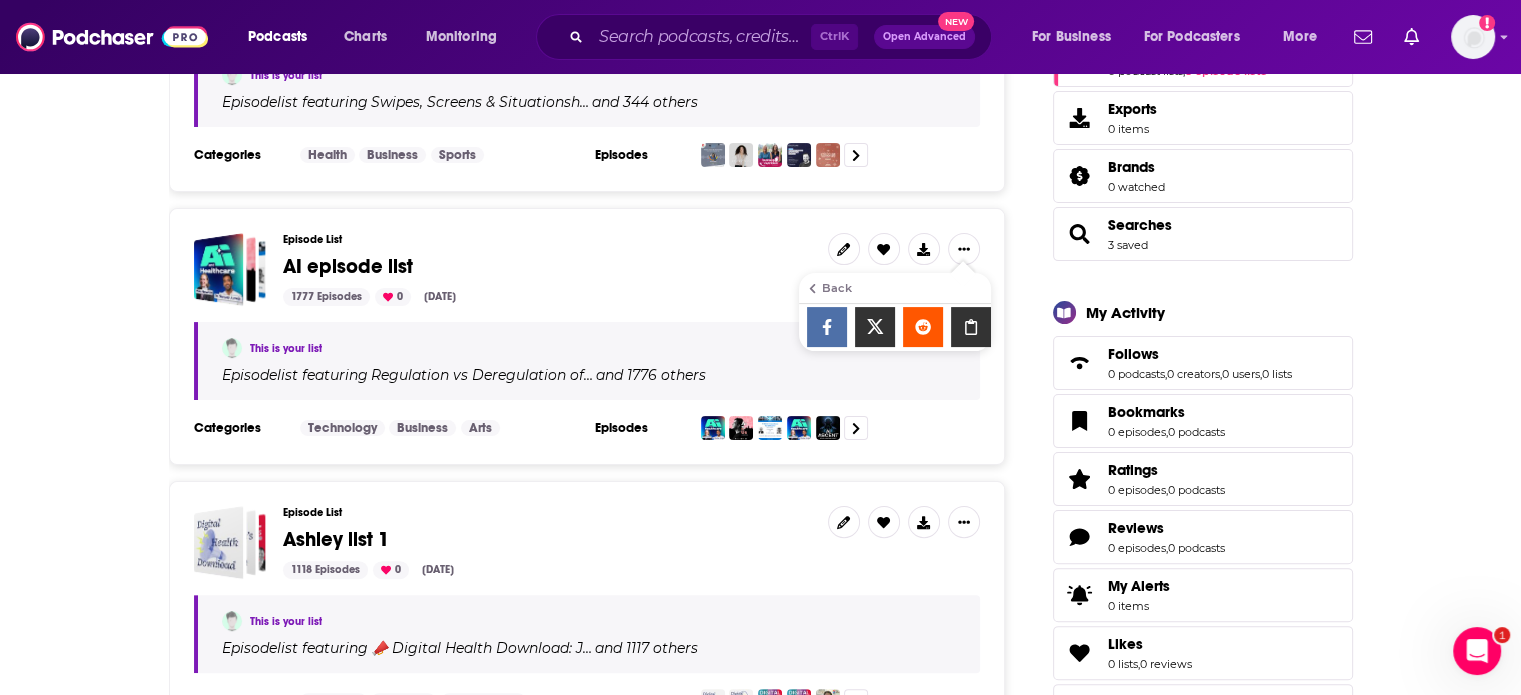 click 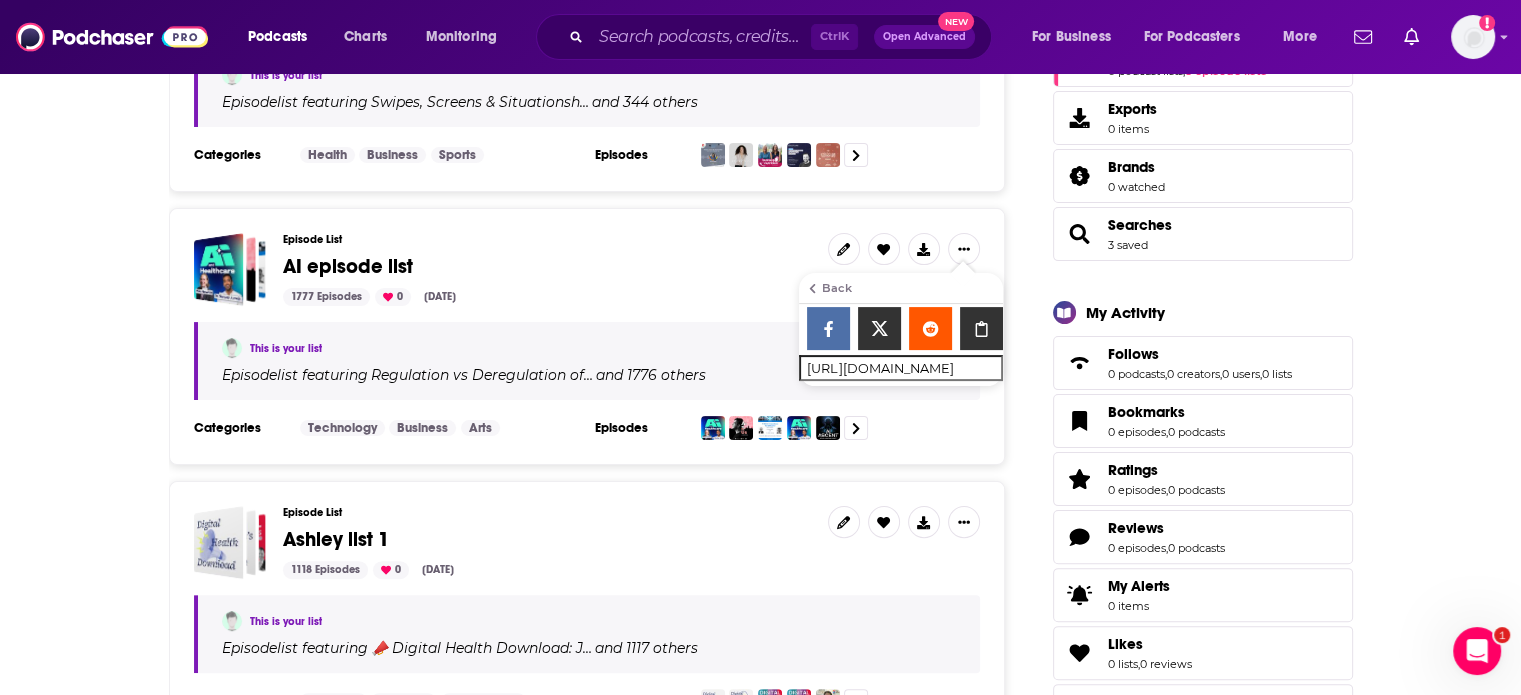 click on "Back to Account My Episode Lists My Exports New List Podcasts Episodes By Date Updated List Search Input Search this list... Filters 9   list   results Episode List [PERSON_NAME] list 1 345   Episodes 0 [DATE] This is your list Episode  list featuring  Swipes, Screens & Situationsh… and 344 others Categories Health Business Sports Episodes Episode List AI episode list 1777   Episodes 0 [DATE] This is your list Episode  list featuring  Regulation vs Deregulation of… and 1776 others Categories Technology Business Arts Episodes Episode List [PERSON_NAME] list 1 1118   Episodes 0 [DATE] This is your list Episode  list featuring  📣 Digital Health Download: J… and 1117 others Categories Business Science Technology Episodes Episode List [PERSON_NAME] list 1 1193   Episodes 0 [DATE] This is your list Episode  list featuring  📣 Digital Health Download: J… and 1192 others Categories Business Science Technology Episodes Episode List [PERSON_NAME] list 1 3   Episodes 0 [DATE] This is your list Episode 3" at bounding box center [760, 1408] 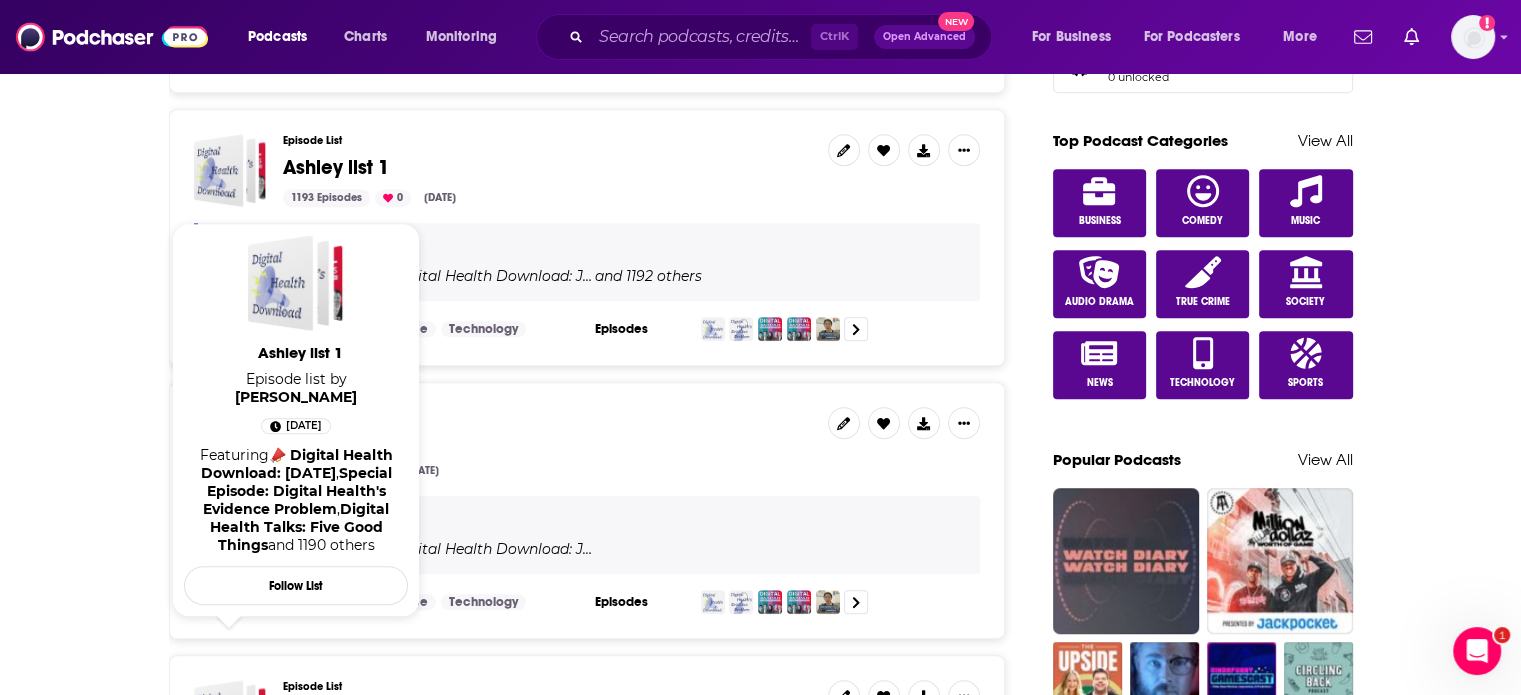scroll, scrollTop: 1080, scrollLeft: 0, axis: vertical 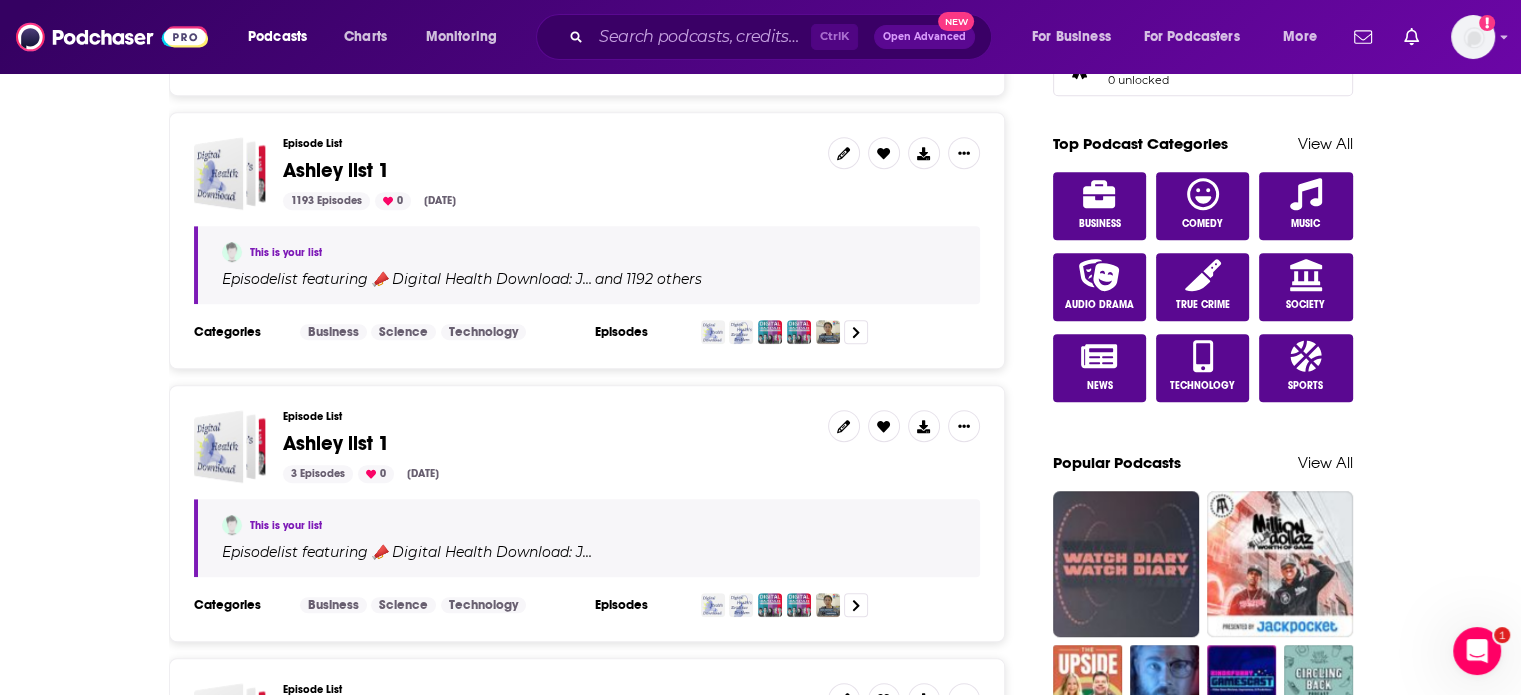 click on "Back to Account My Episode Lists My Exports New List Podcasts Episodes By Date Updated List Search Input Search this list... Filters 9   list   results Episode List [PERSON_NAME] list 1 345   Episodes 0 [DATE] This is your list Episode  list featuring  Swipes, Screens & Situationsh… and 344 others Categories Health Business Sports Episodes Episode List AI episode list 1777   Episodes 0 [DATE] This is your list Episode  list featuring  Regulation vs Deregulation of… and 1776 others Categories Technology Business Arts Episodes Episode List [PERSON_NAME] list 1 1118   Episodes 0 [DATE] This is your list Episode  list featuring  📣 Digital Health Download: J… and 1117 others Categories Business Science Technology Episodes Episode List [PERSON_NAME] list 1 1193   Episodes 0 [DATE] This is your list Episode  list featuring  📣 Digital Health Download: J… and 1192 others Categories Business Science Technology Episodes Episode List [PERSON_NAME] list 1 3   Episodes 0 [DATE] This is your list Episode 3" at bounding box center [760, 766] 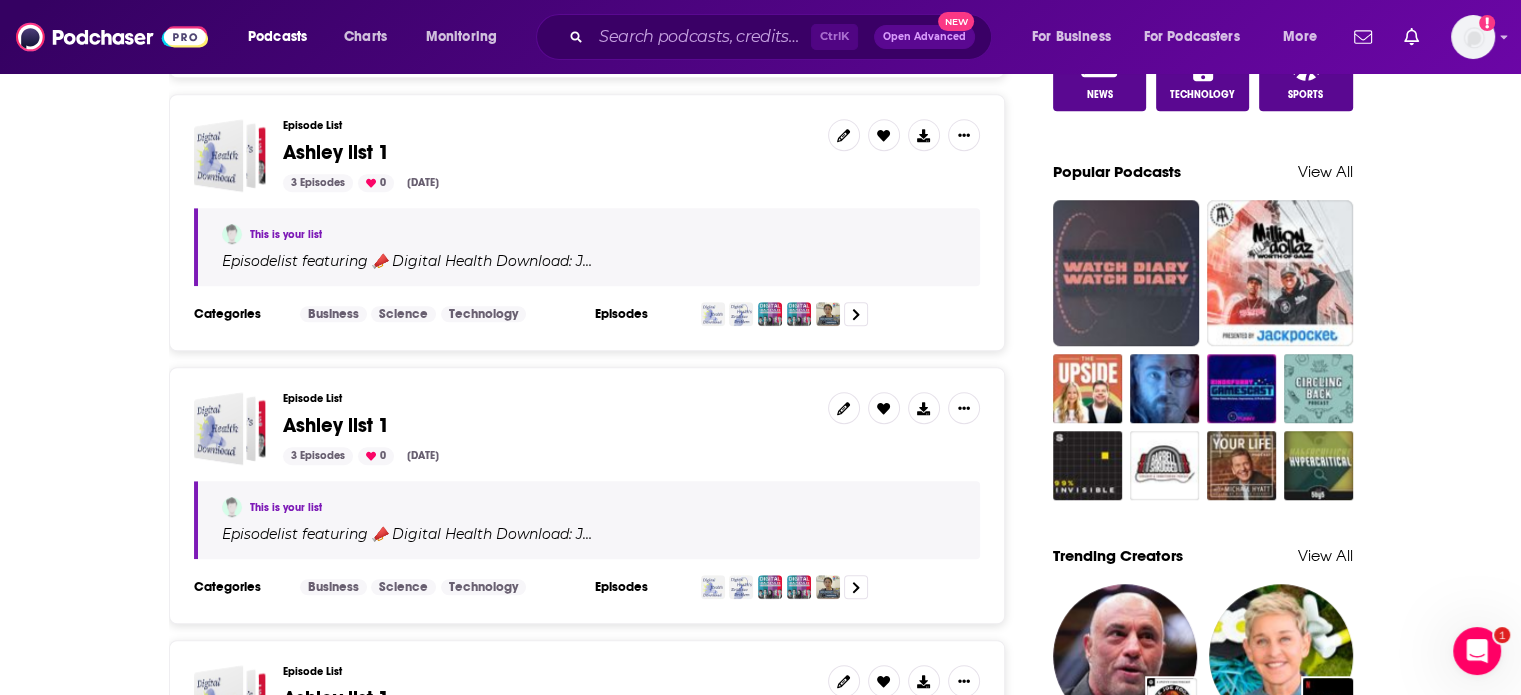 scroll, scrollTop: 0, scrollLeft: 0, axis: both 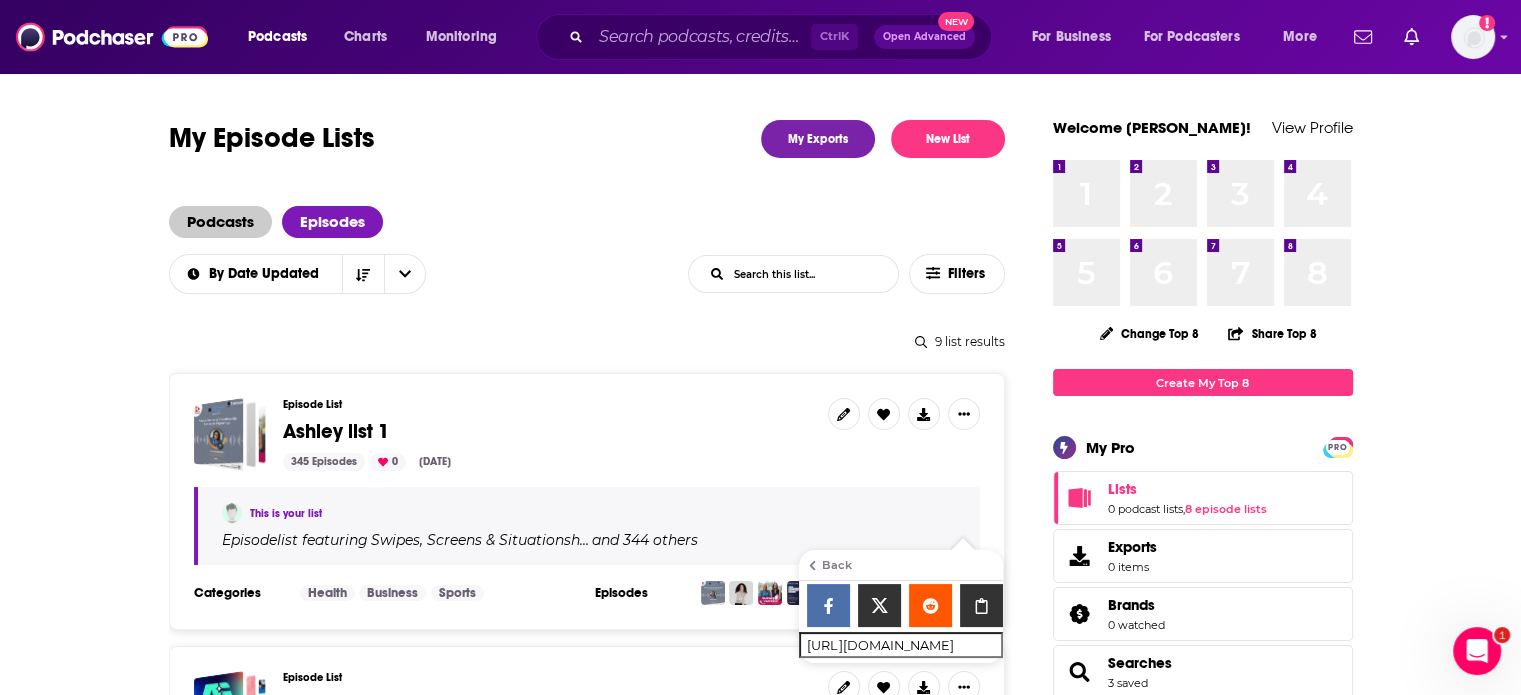 click on "Podcasts" at bounding box center (220, 222) 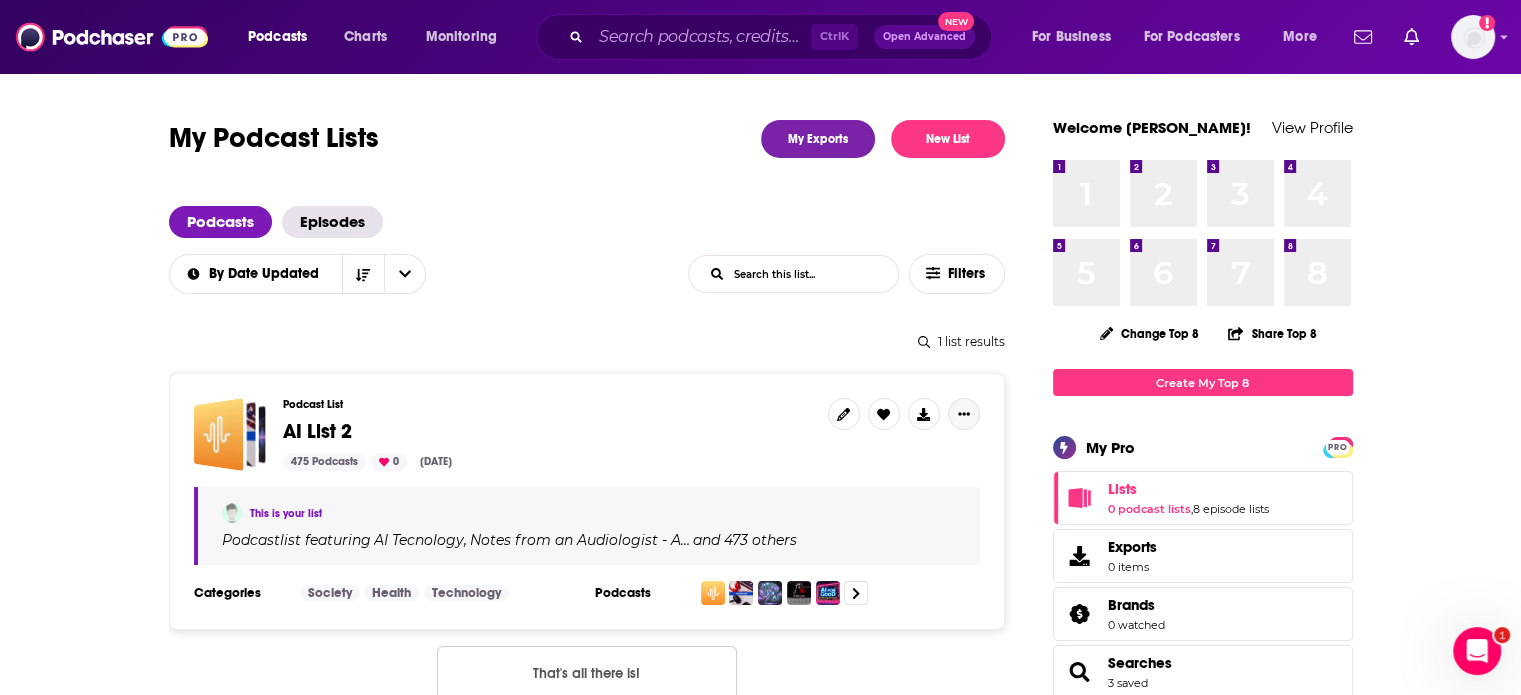 click at bounding box center [964, 414] 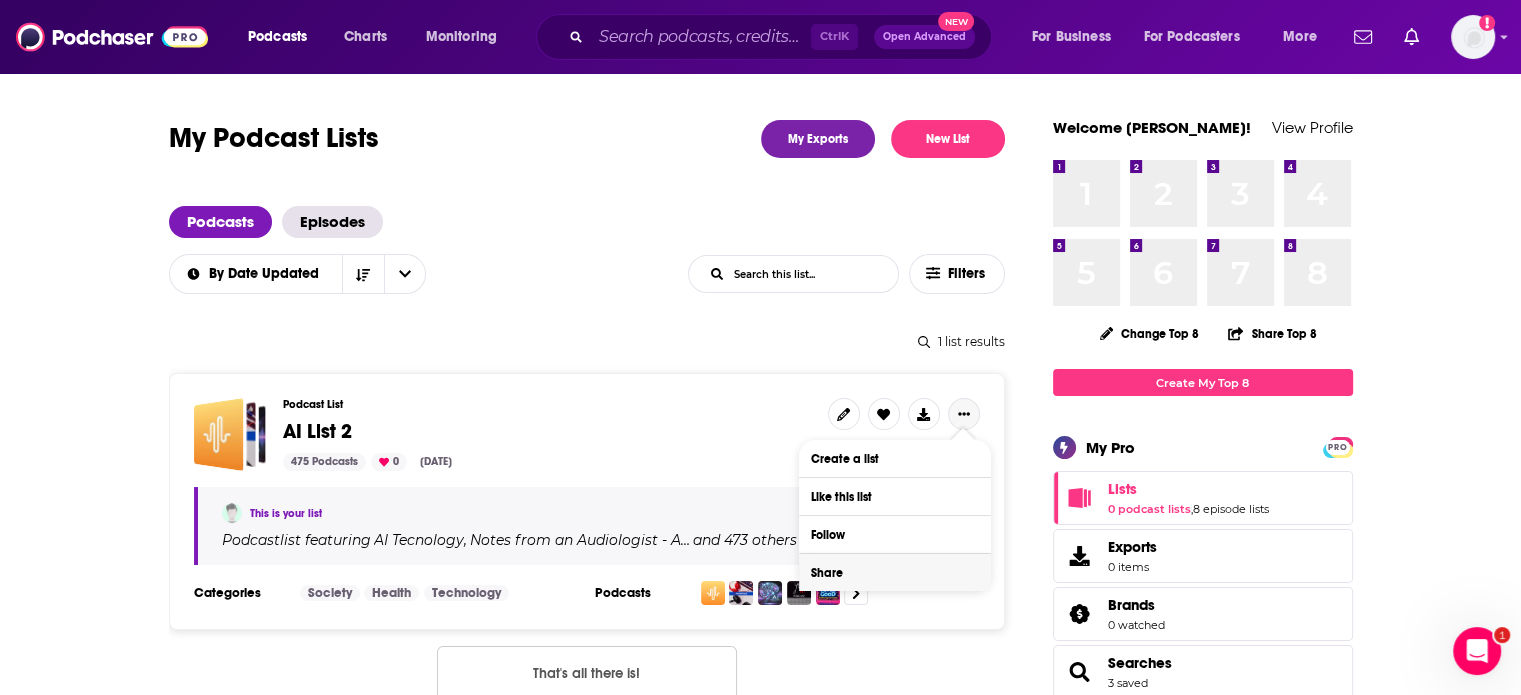 click on "Share" at bounding box center (895, 572) 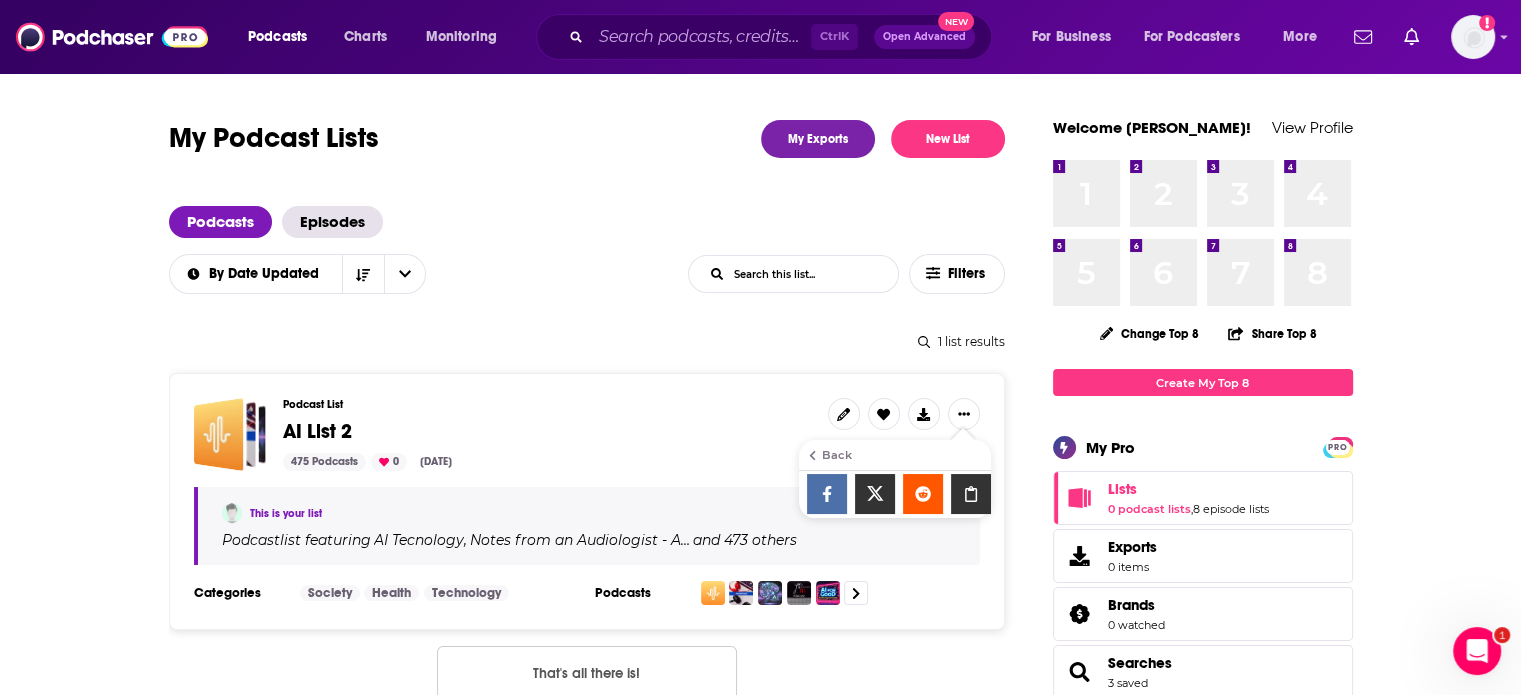 click at bounding box center (971, 494) 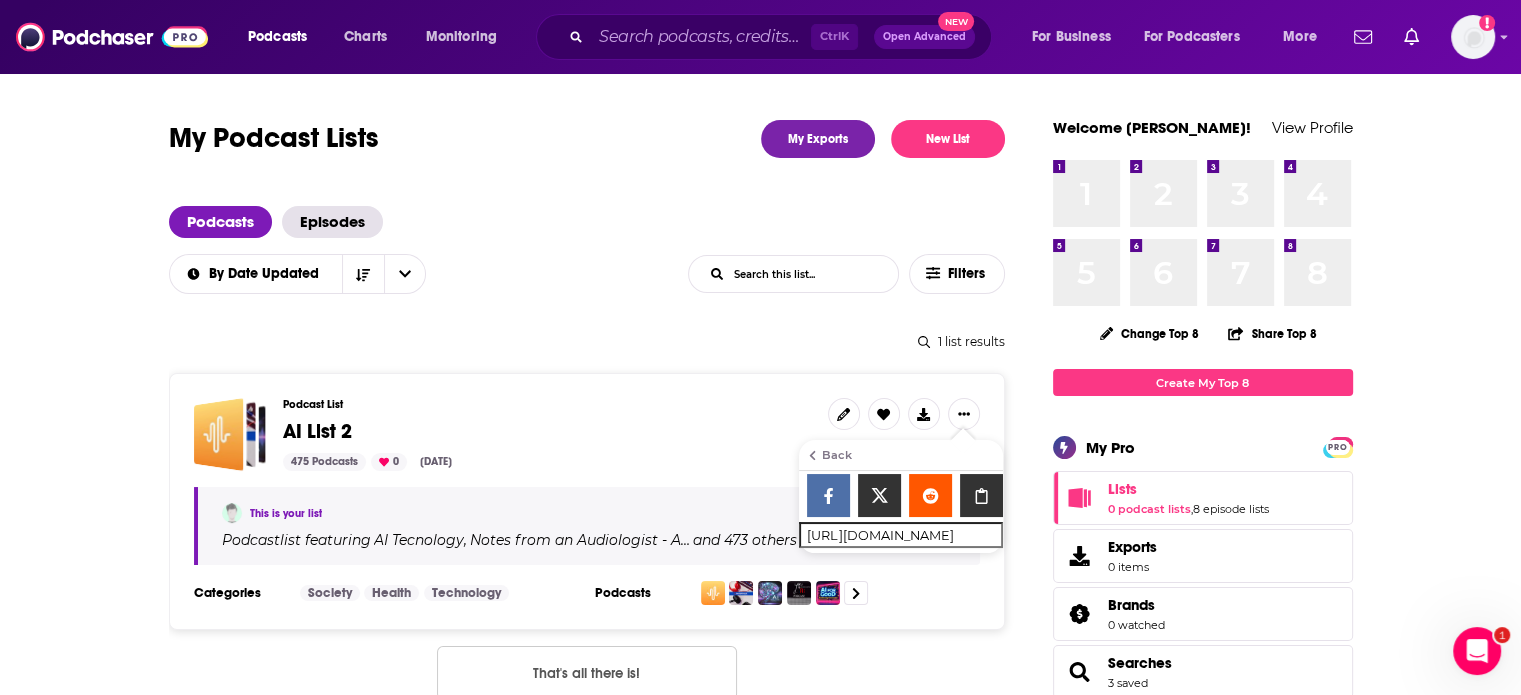 click on "Back to Account My Podcast Lists My Exports New List Podcasts Episodes By Date Updated List Search Input Search this list... Filters 1   list   results Podcast List AI List 2 475   Podcasts 0 [DATE] This is your list Podcast  list featuring  AI Tecnology ,  Notes from an Audiologist - A… and 473 others Categories Society Health Technology Podcasts That's all there is! Welcome [PERSON_NAME]! View Profile 1 1 2 2 3 3 4 4 5 5 6 6 7 7 8 8 Change Top 8 Share Top 8 Create My Top 8 PRO My Pro Lists 0 podcast lists ,  8 episode lists Exports 0 items Brands 0 watched Searches 3 saved My Activity Follows 0 podcasts ,  0 creators ,  0 users ,  0 lists Bookmarks 0 episodes ,  0 podcasts Ratings 0 episodes ,  0 podcasts Reviews 0 episodes ,  0 podcasts My Alerts 0 items Likes 0 lists ,  0 reviews Badges 0 unlocked Top Podcast Categories View All Business Comedy Music Audio Drama True Crime Society News Technology Sports Popular Podcasts View All Trending Creators View All [PERSON_NAME] [PERSON_NAME] [PERSON_NAME] 87 DebbieS" at bounding box center (760, 1846) 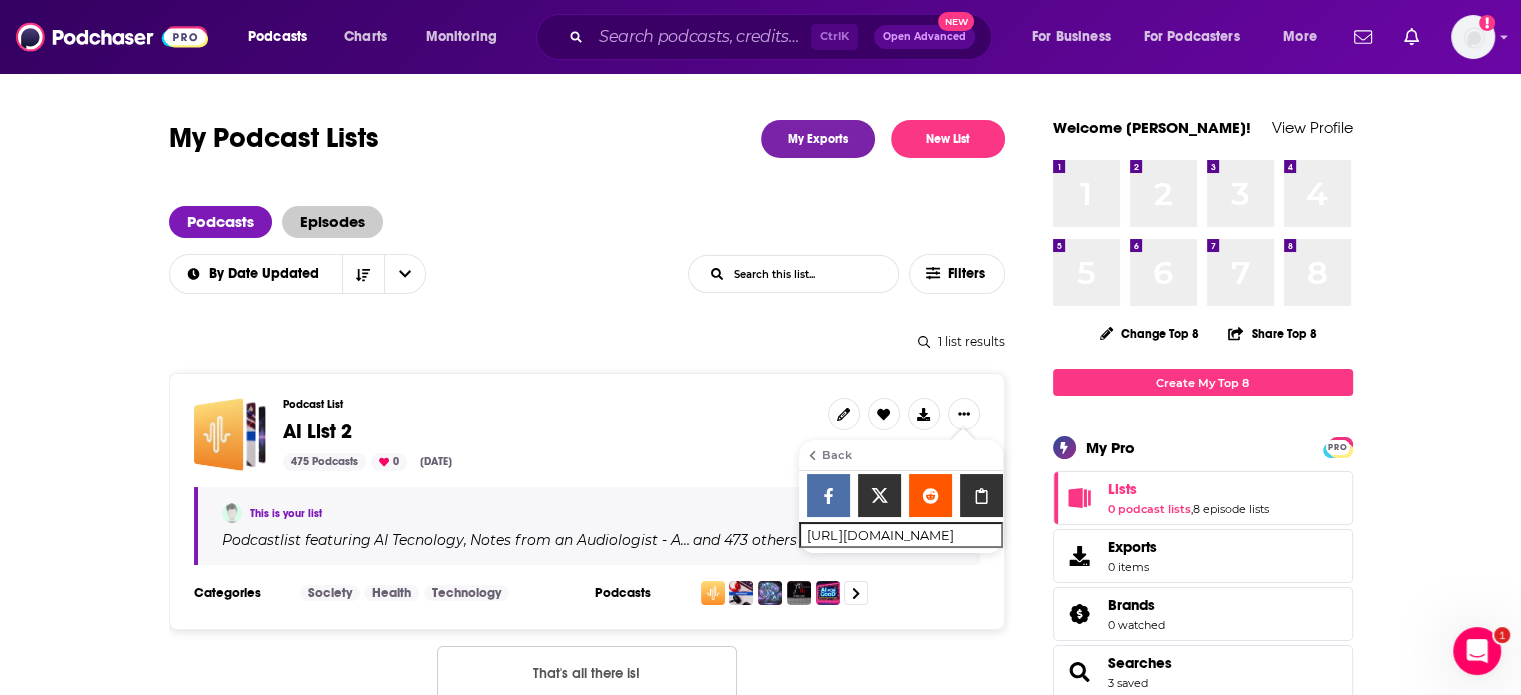 click on "Episodes" at bounding box center [332, 222] 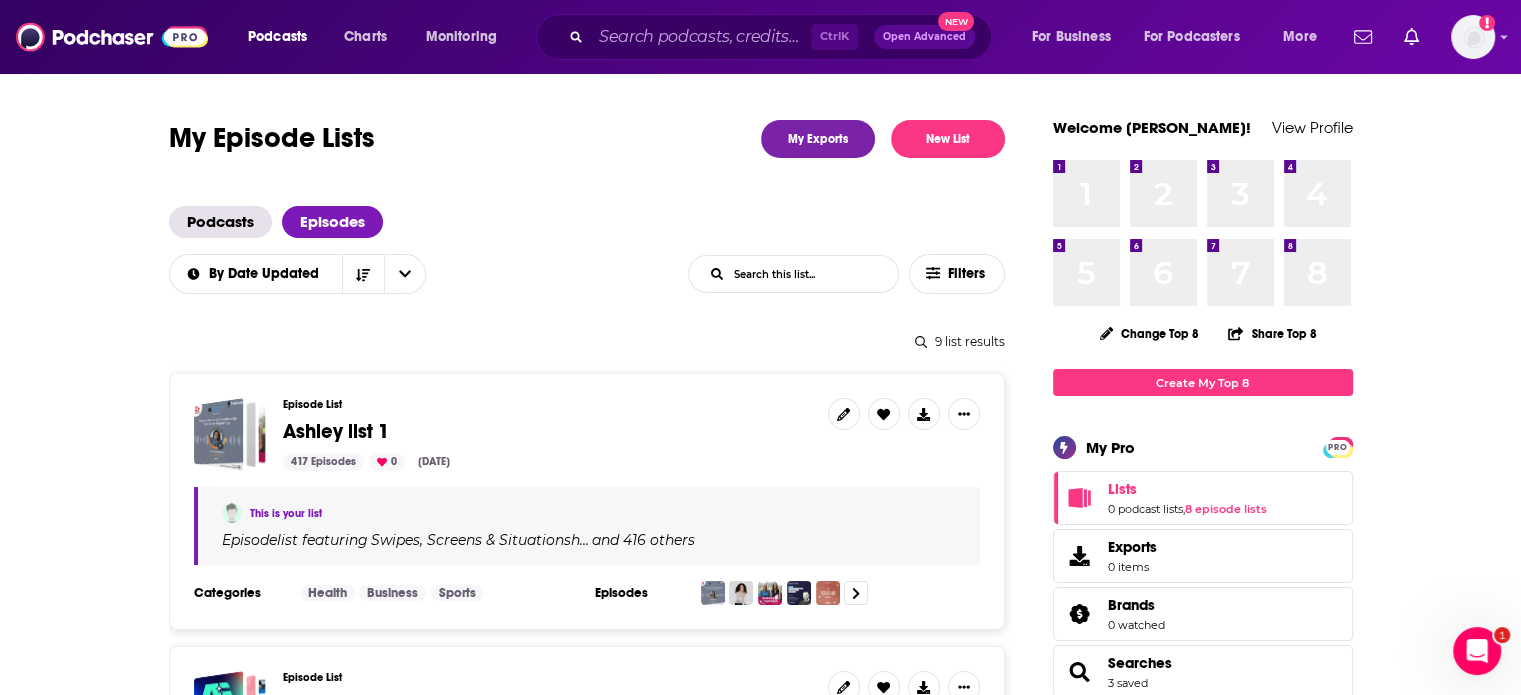 scroll, scrollTop: 256, scrollLeft: 0, axis: vertical 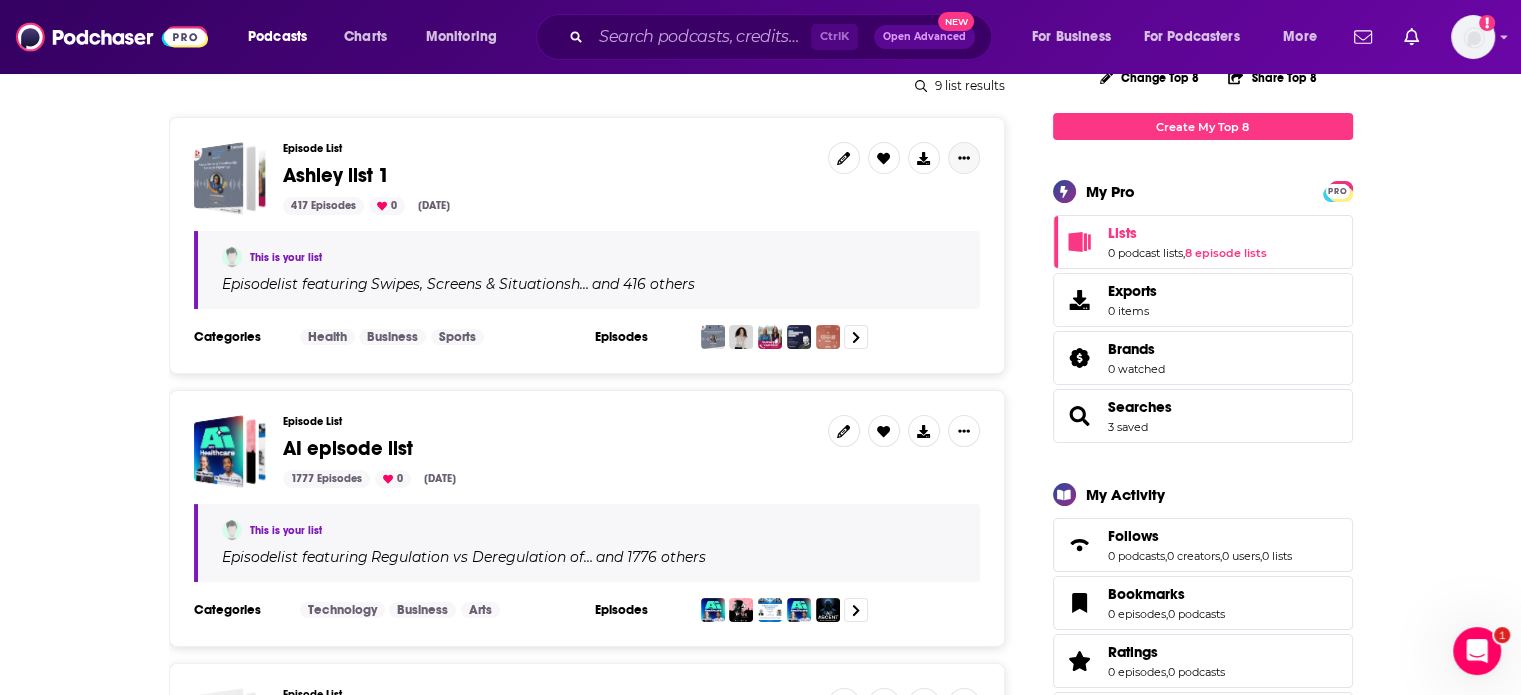 click 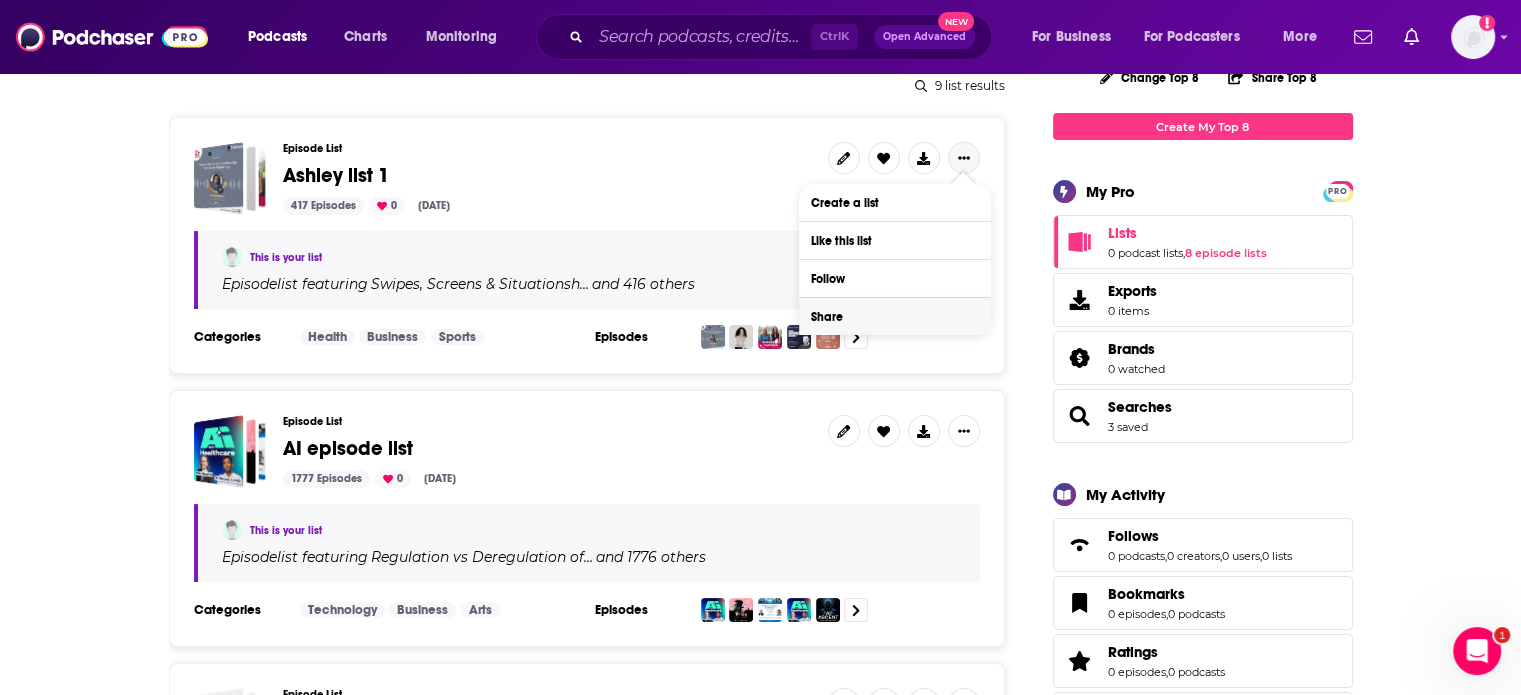 click on "Share" at bounding box center (895, 316) 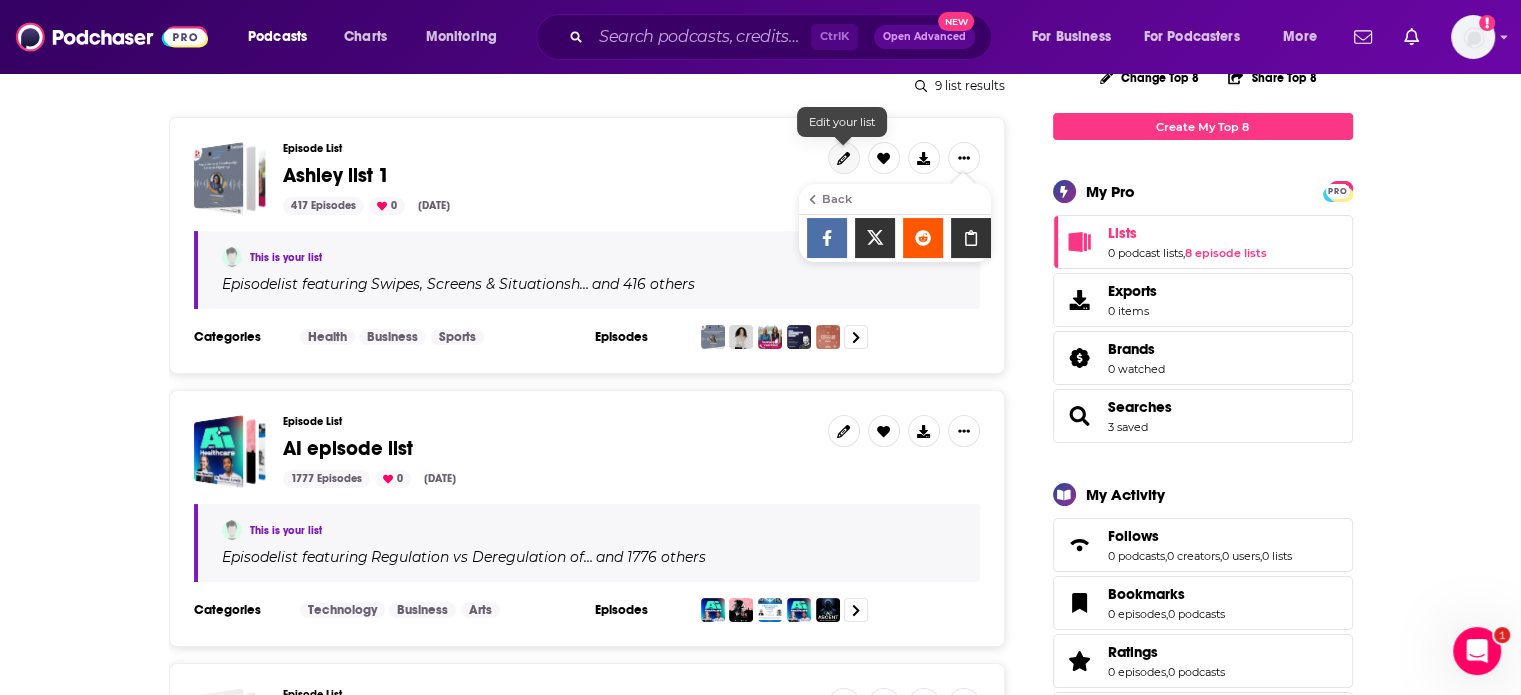 click at bounding box center [844, 158] 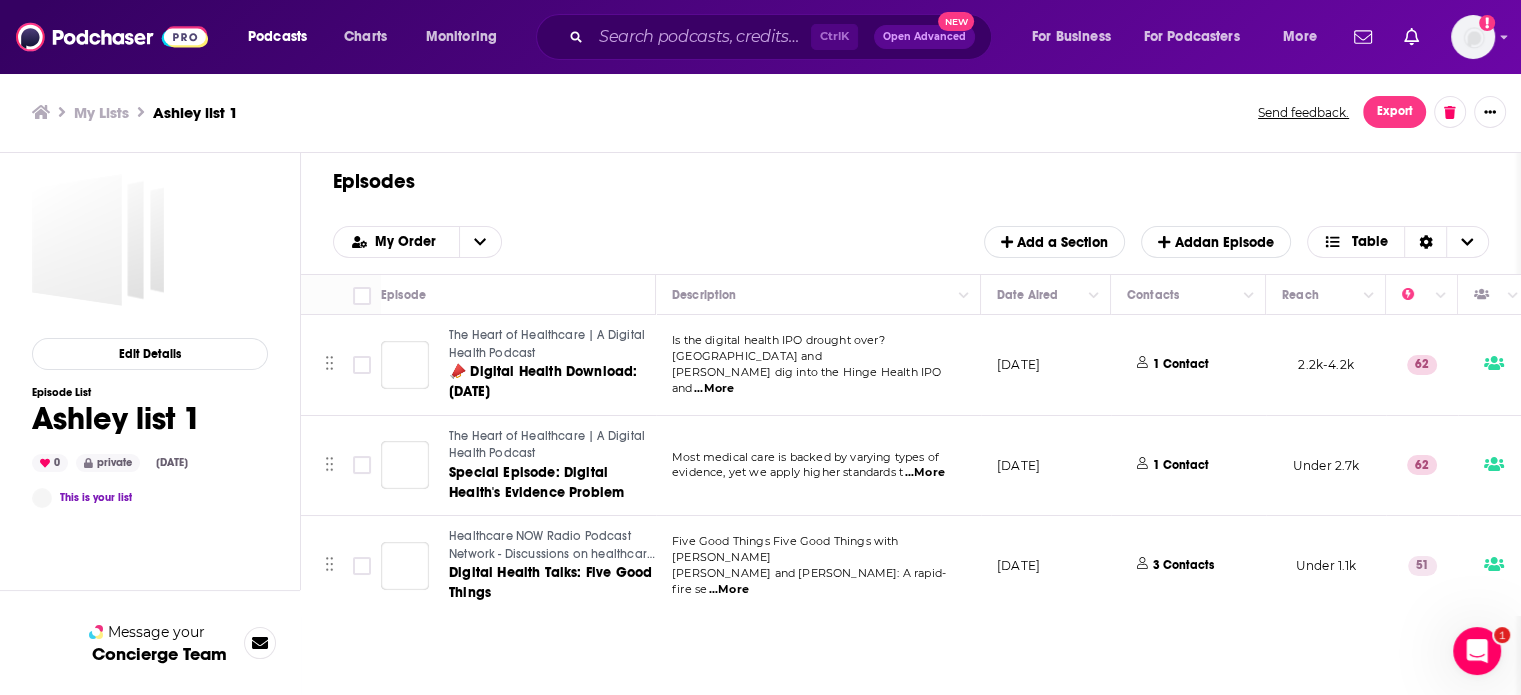 scroll, scrollTop: 0, scrollLeft: 0, axis: both 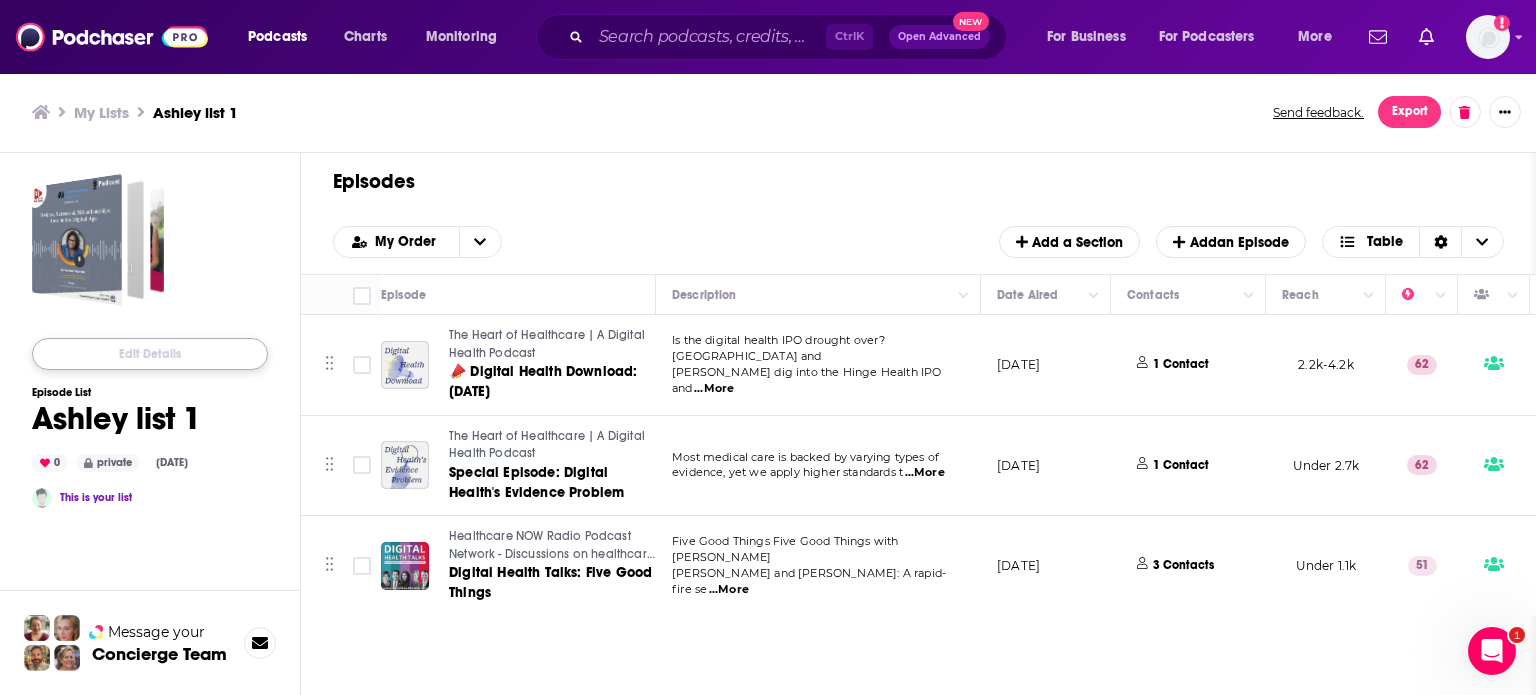 click on "Edit Details" at bounding box center [150, 354] 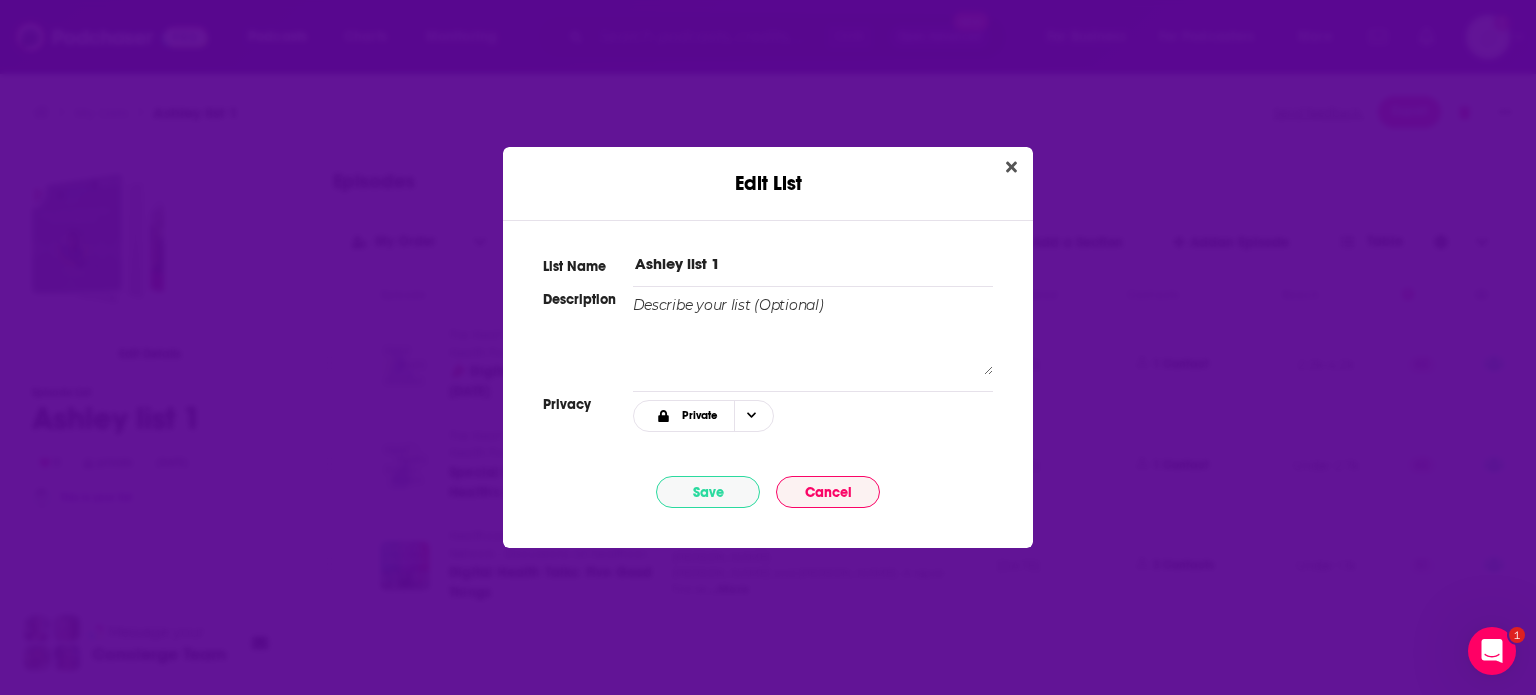 drag, startPoint x: 740, startPoint y: 267, endPoint x: 647, endPoint y: 259, distance: 93.34345 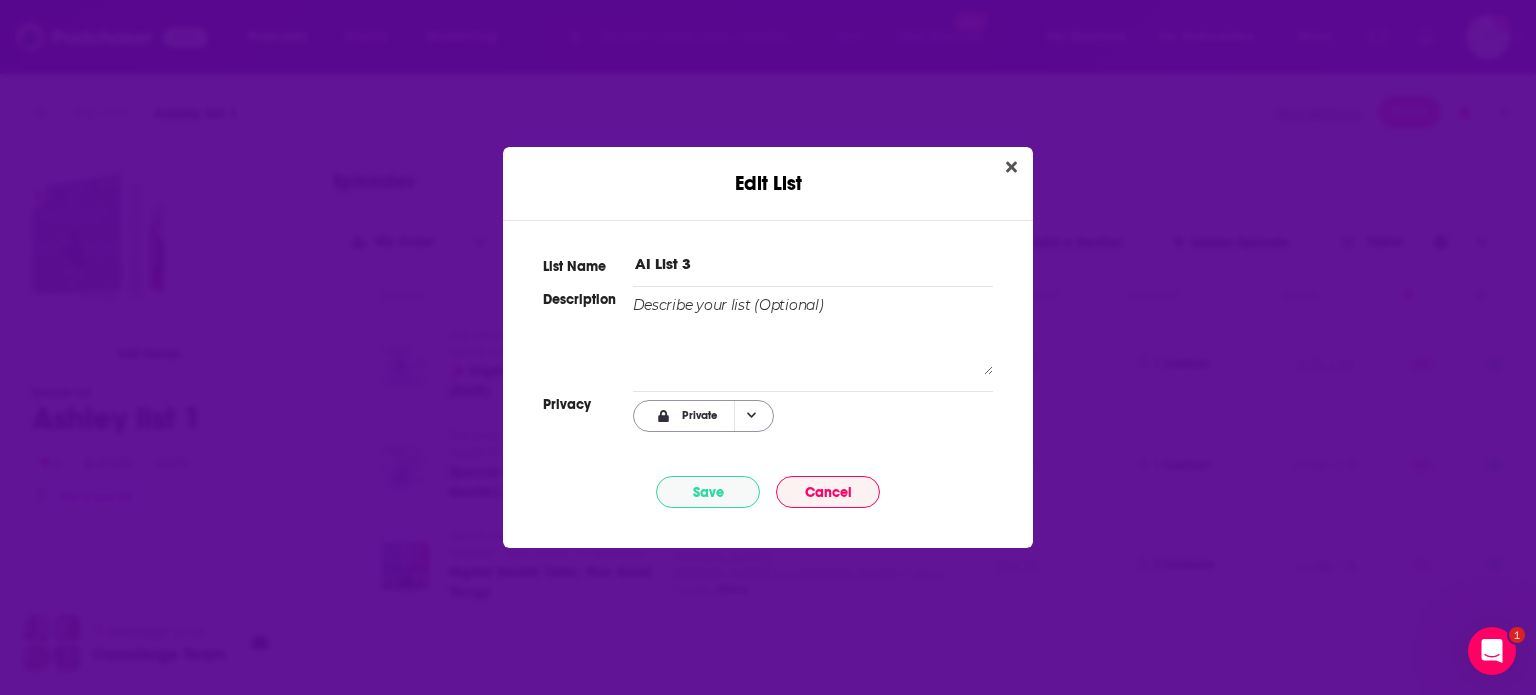 type on "AI List 3" 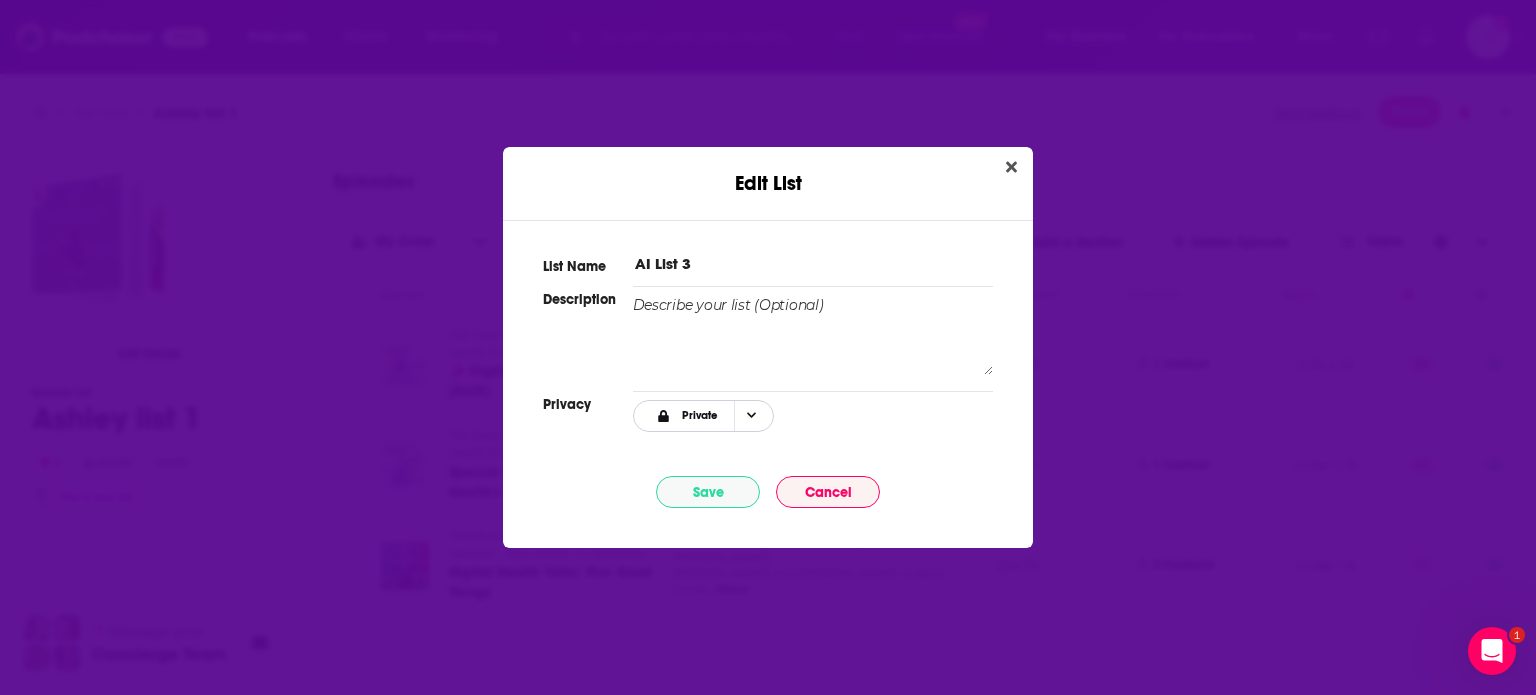 click on "Private" at bounding box center (700, 415) 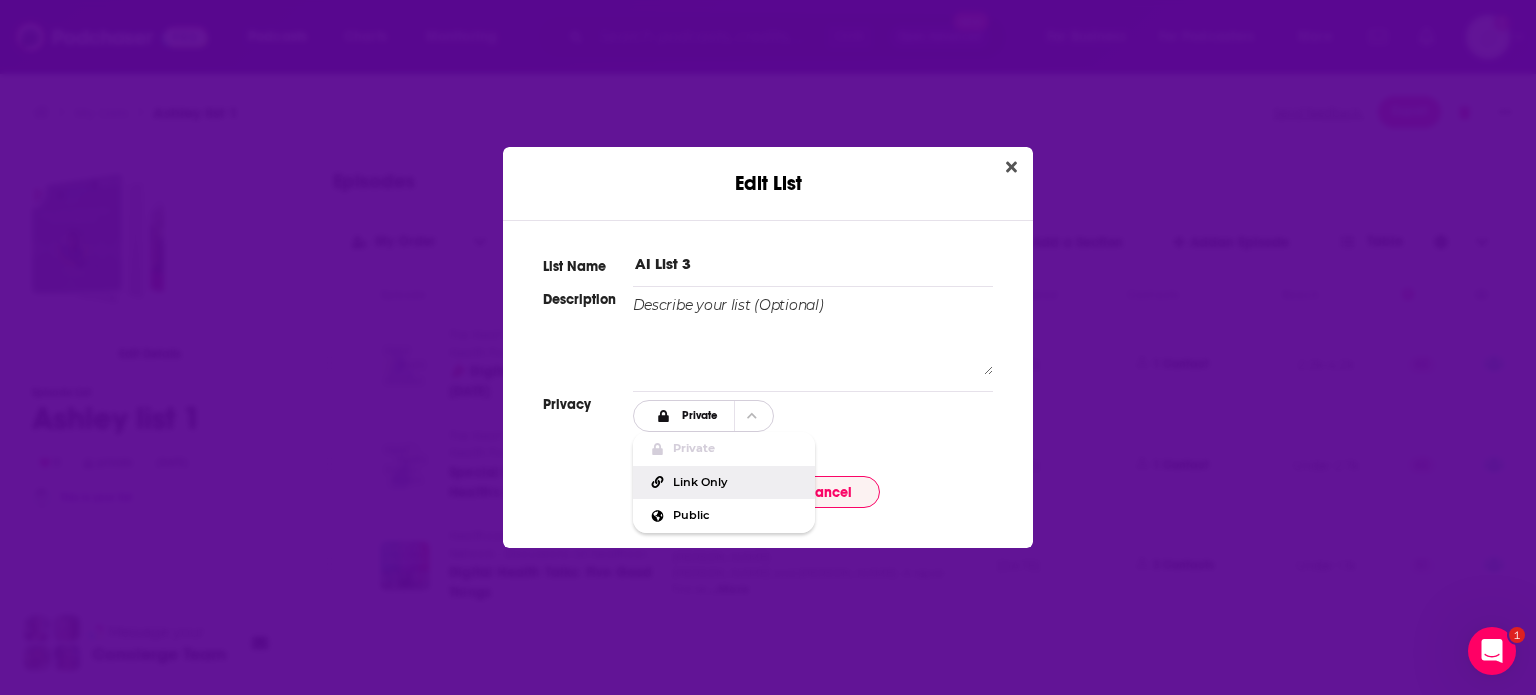 click on "Link Only" at bounding box center (724, 483) 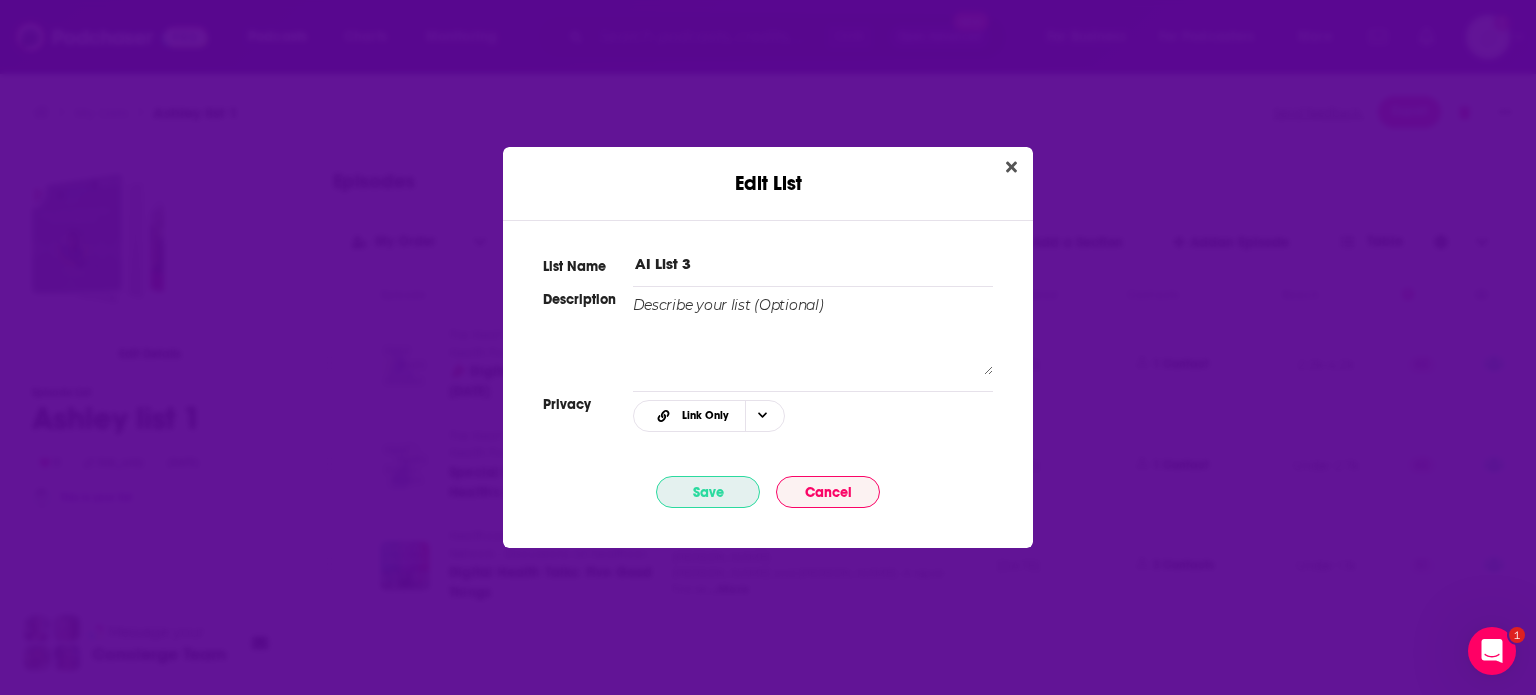 click on "Save" at bounding box center (708, 492) 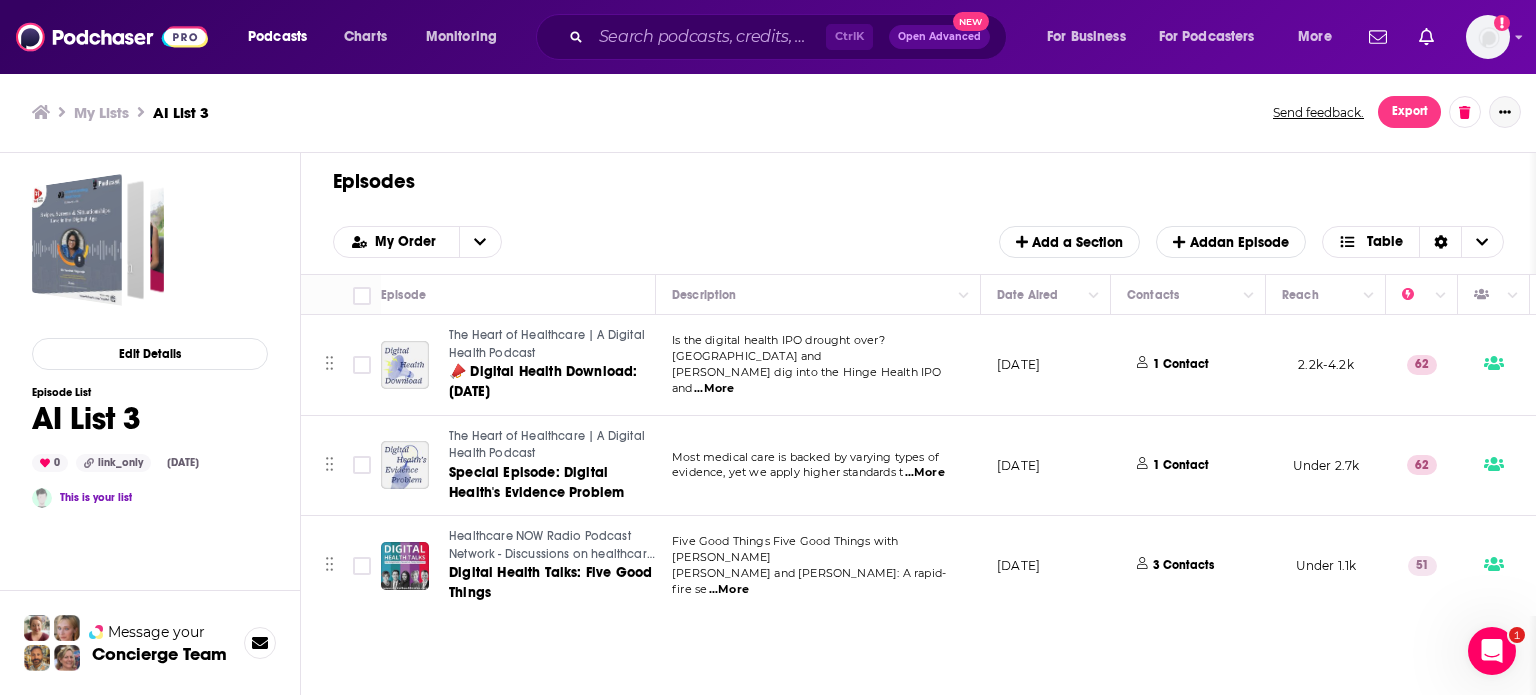 click 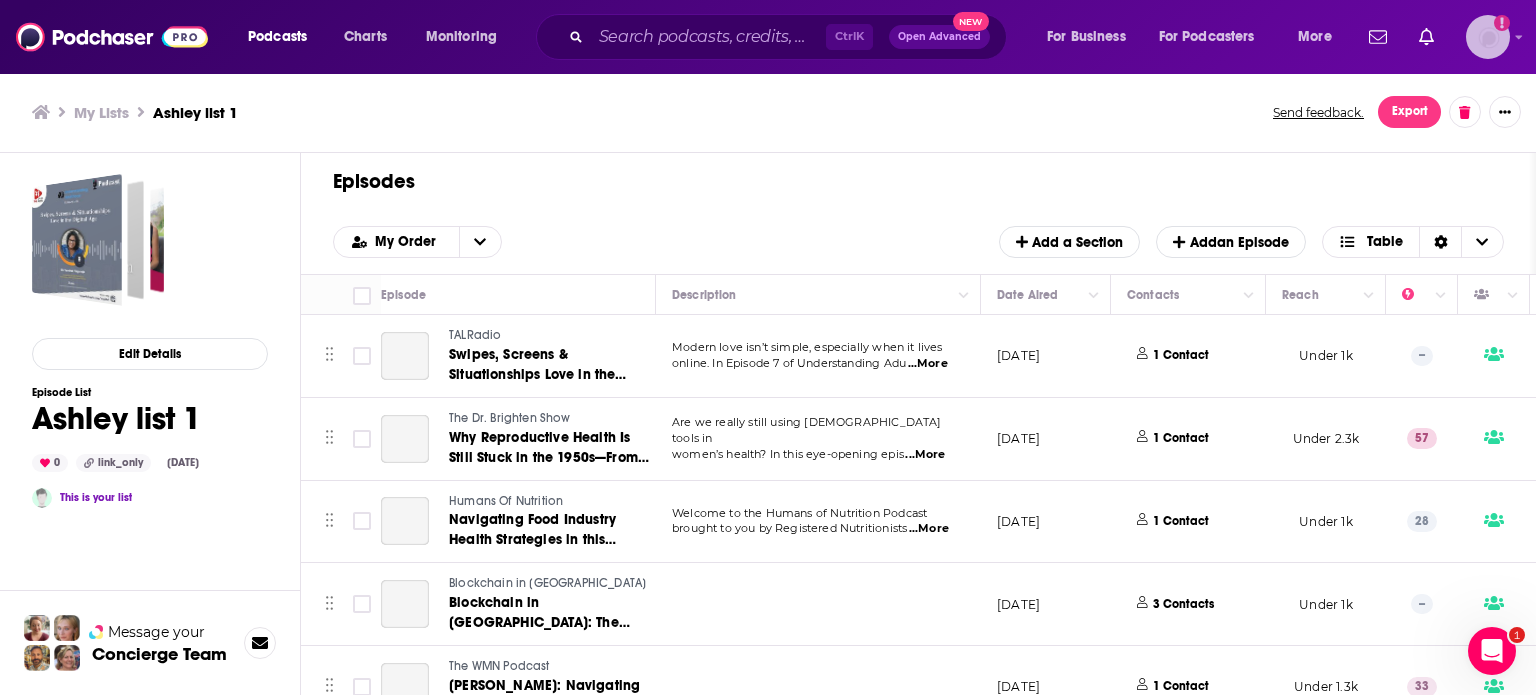 click 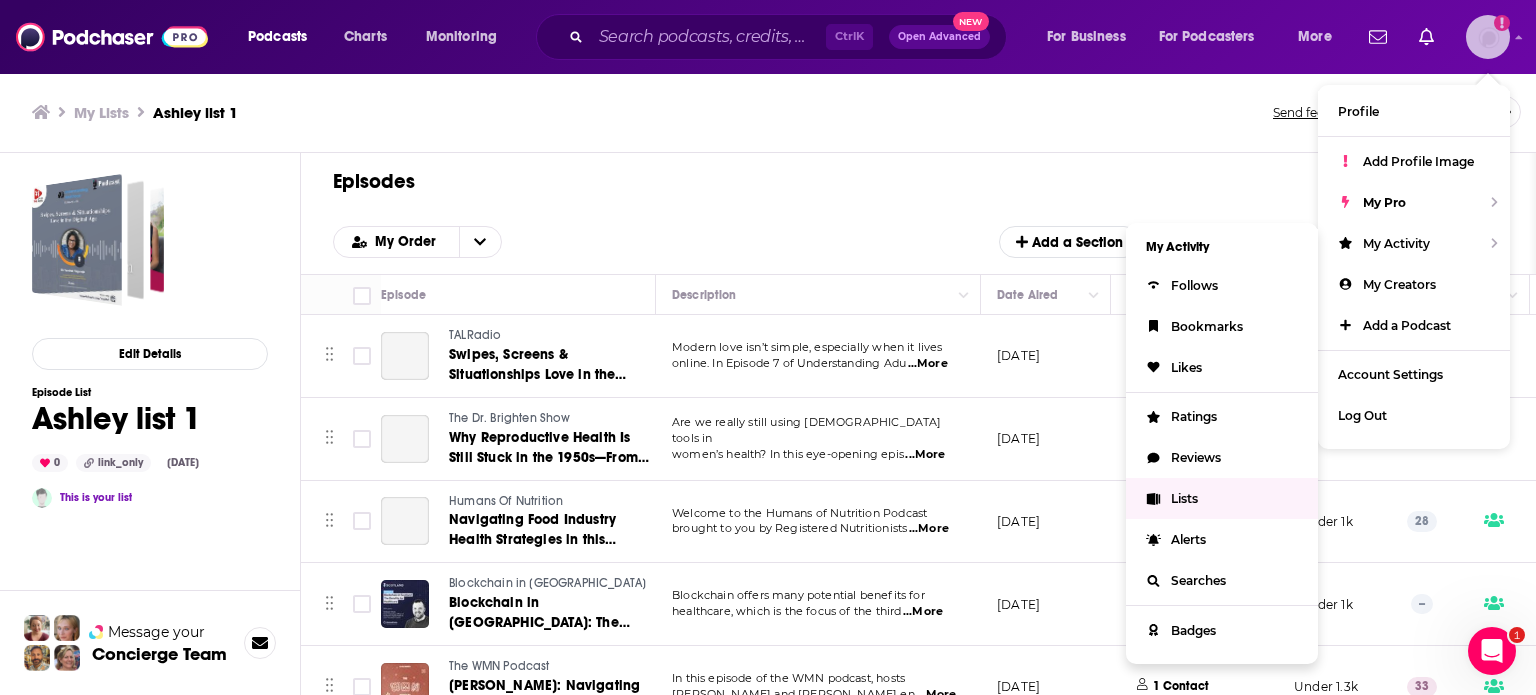 click on "Lists" at bounding box center (1222, 498) 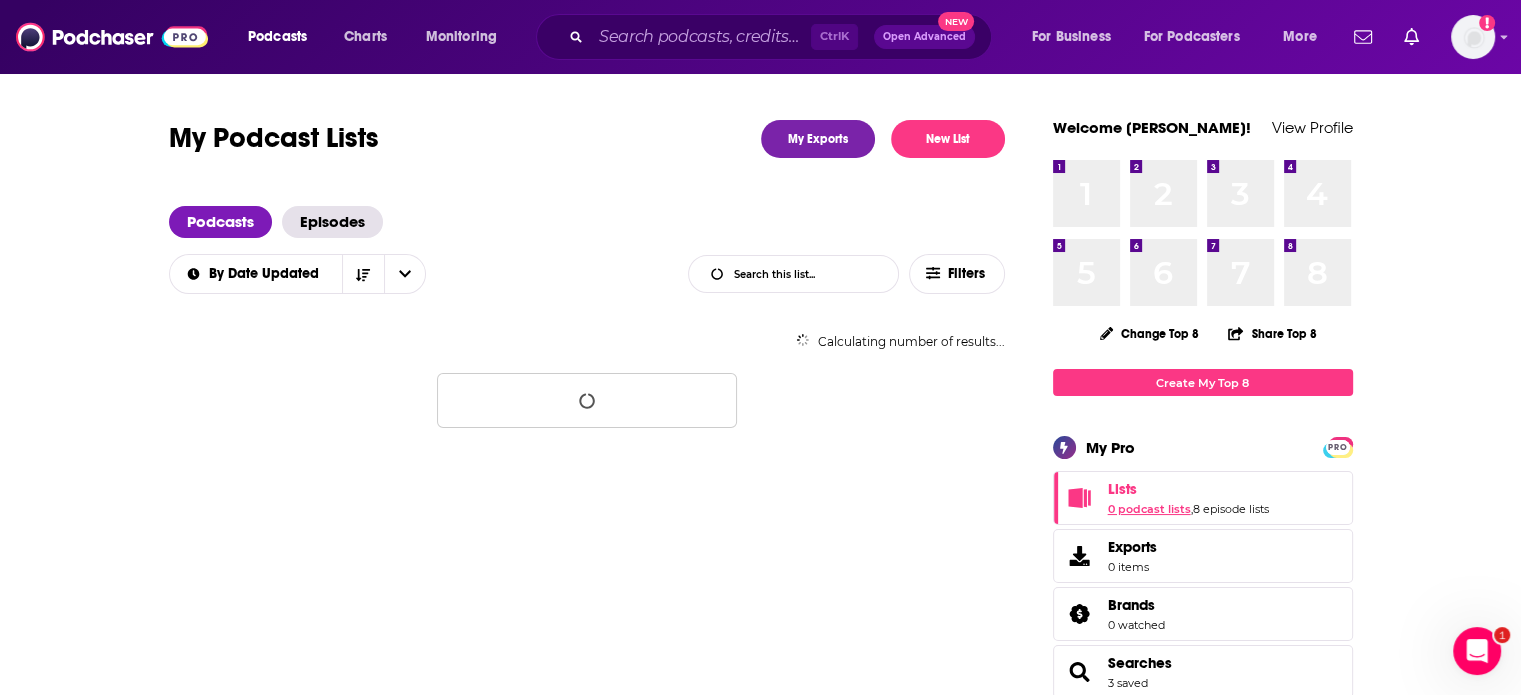 click on "0 podcast lists" at bounding box center (1149, 509) 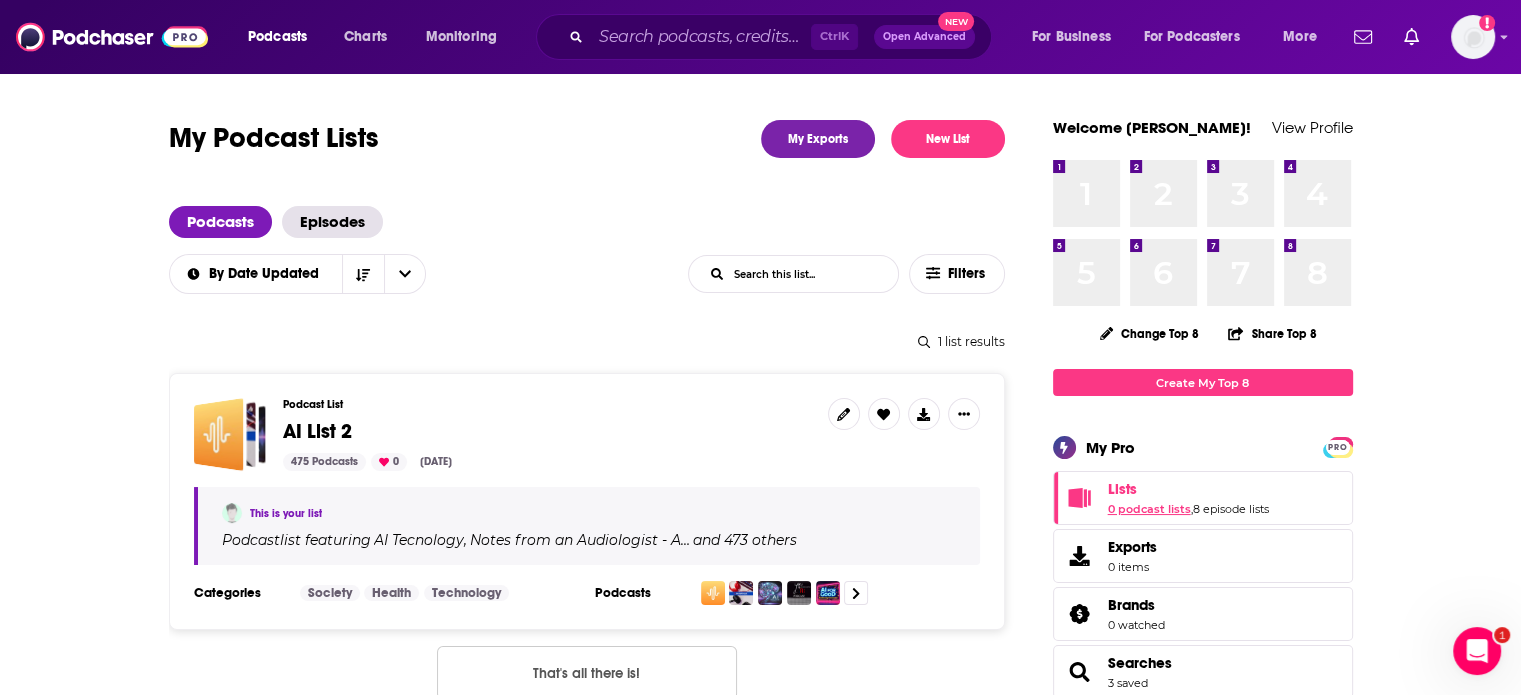 scroll, scrollTop: 136, scrollLeft: 0, axis: vertical 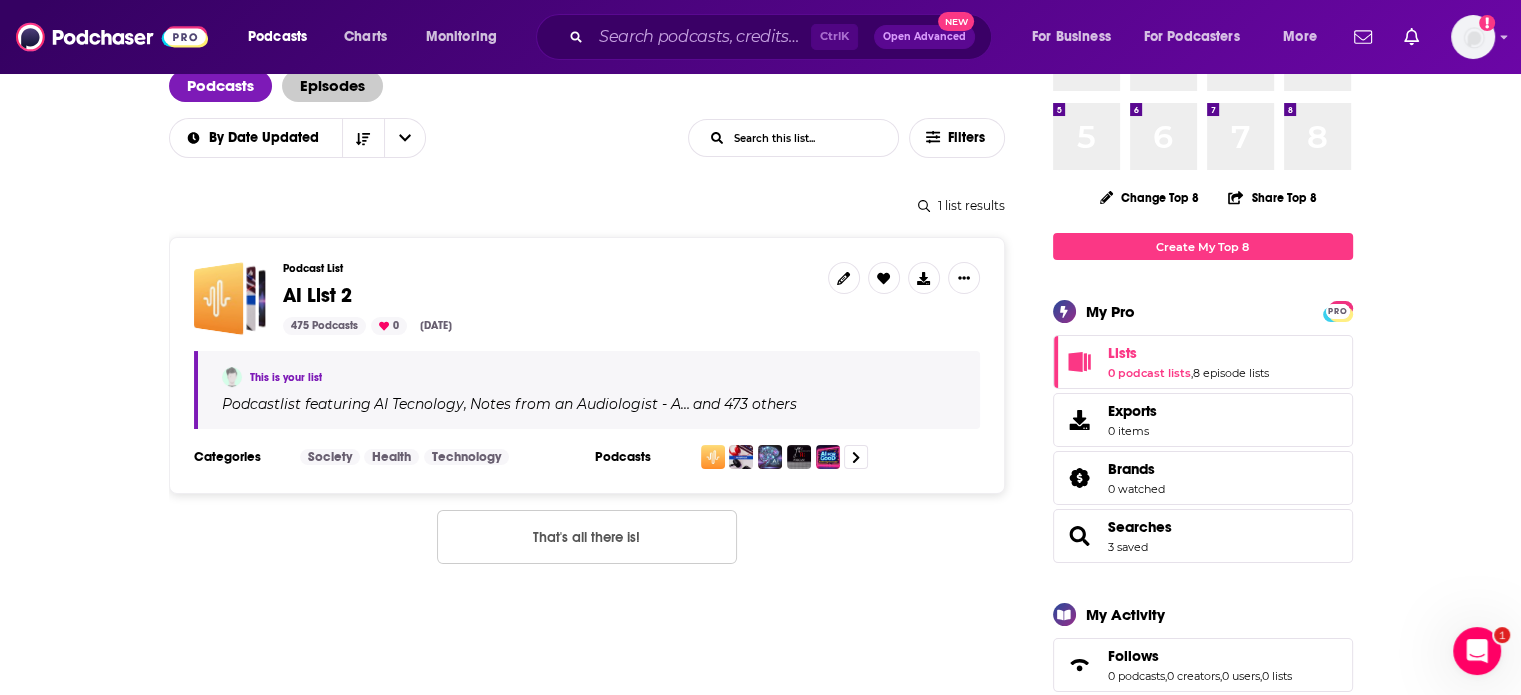 click on "Episodes" at bounding box center (332, 86) 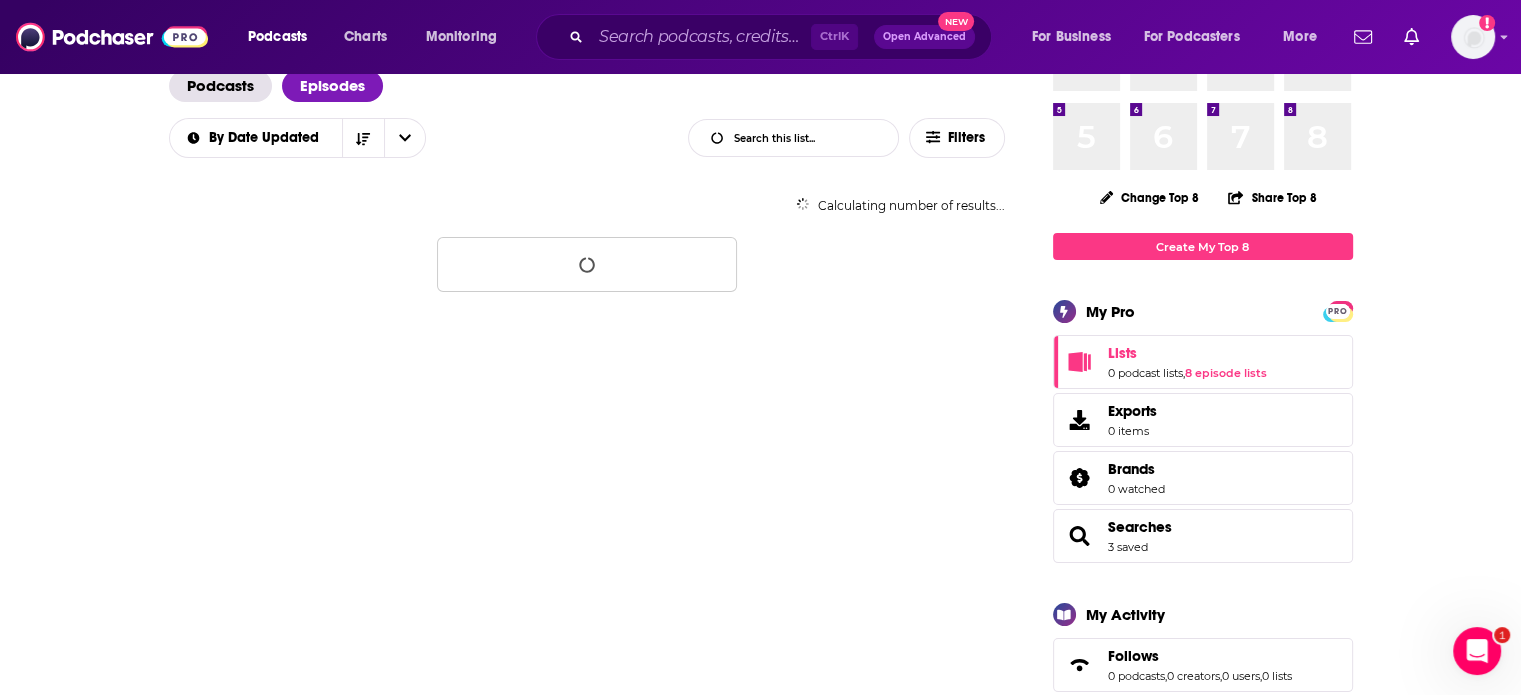 scroll, scrollTop: 0, scrollLeft: 0, axis: both 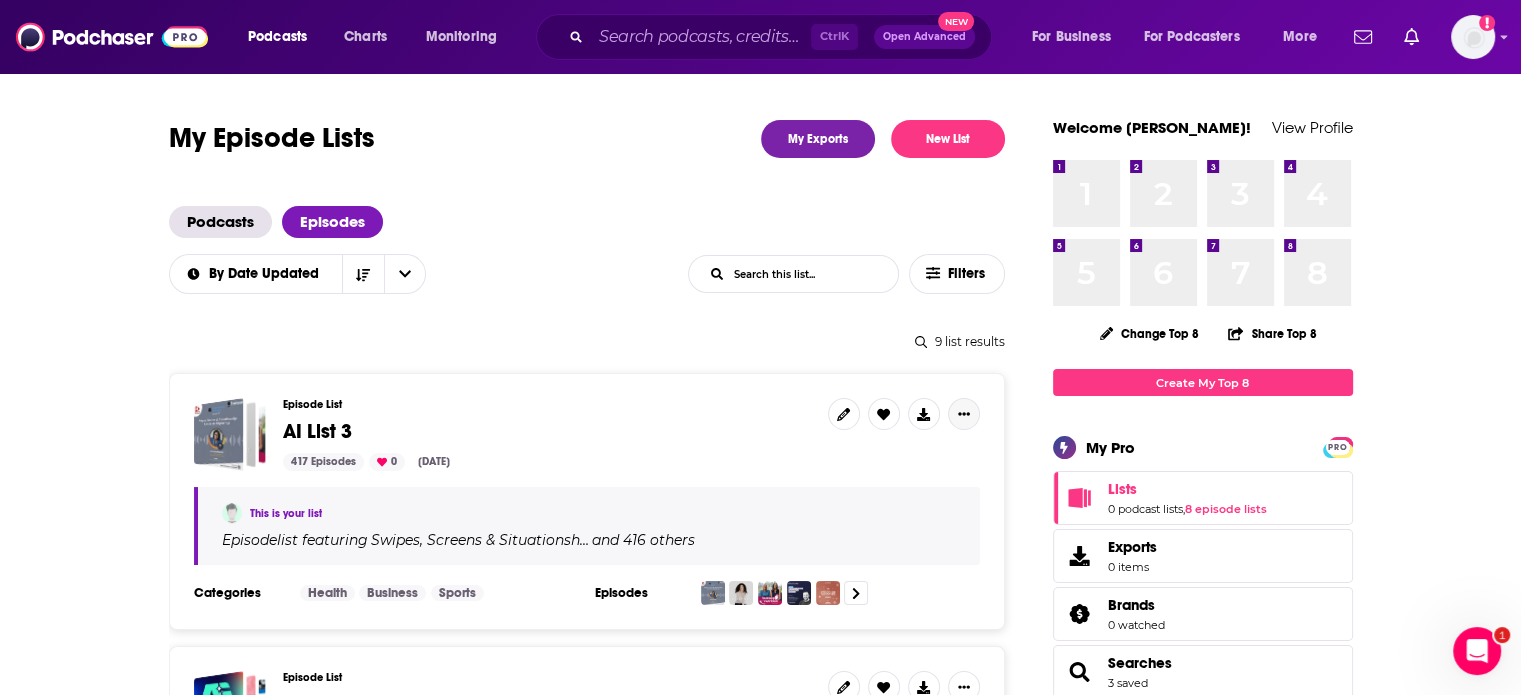 click 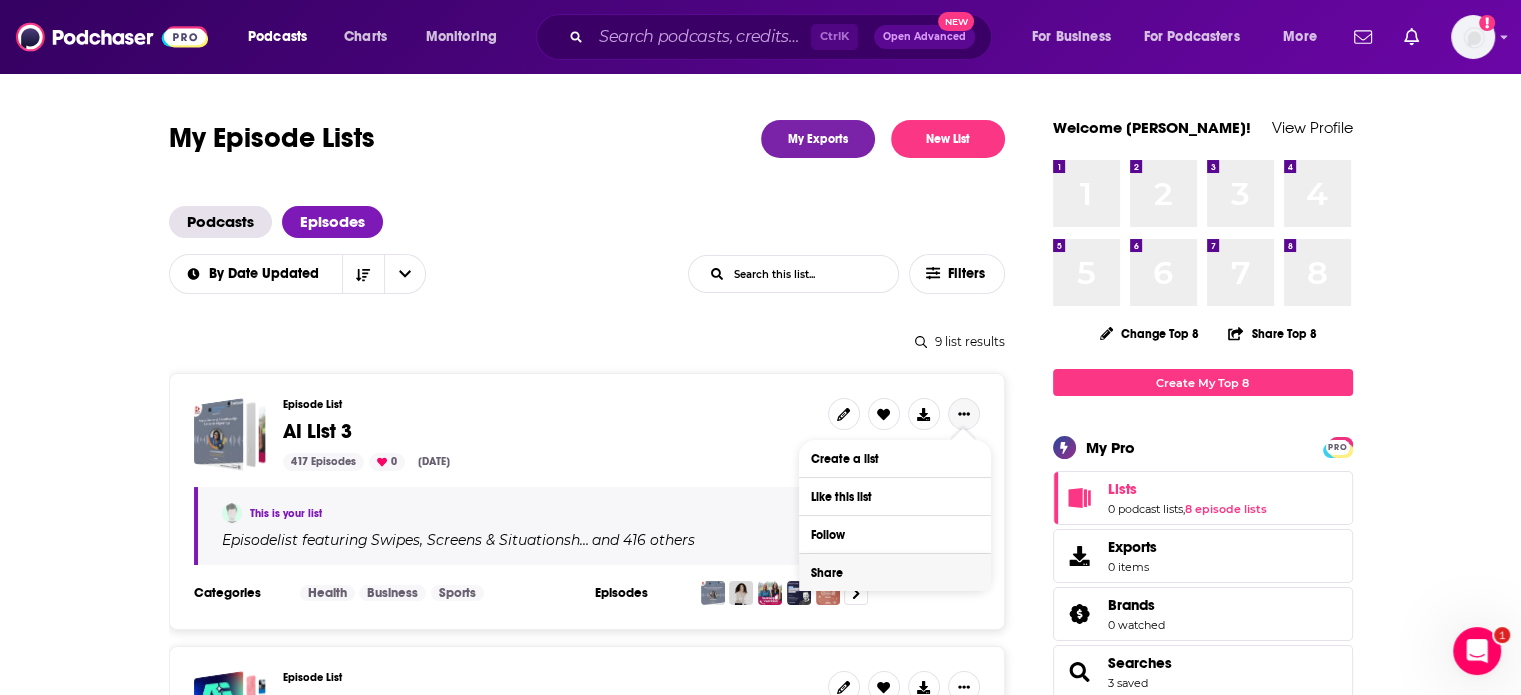 click on "Share" at bounding box center [895, 572] 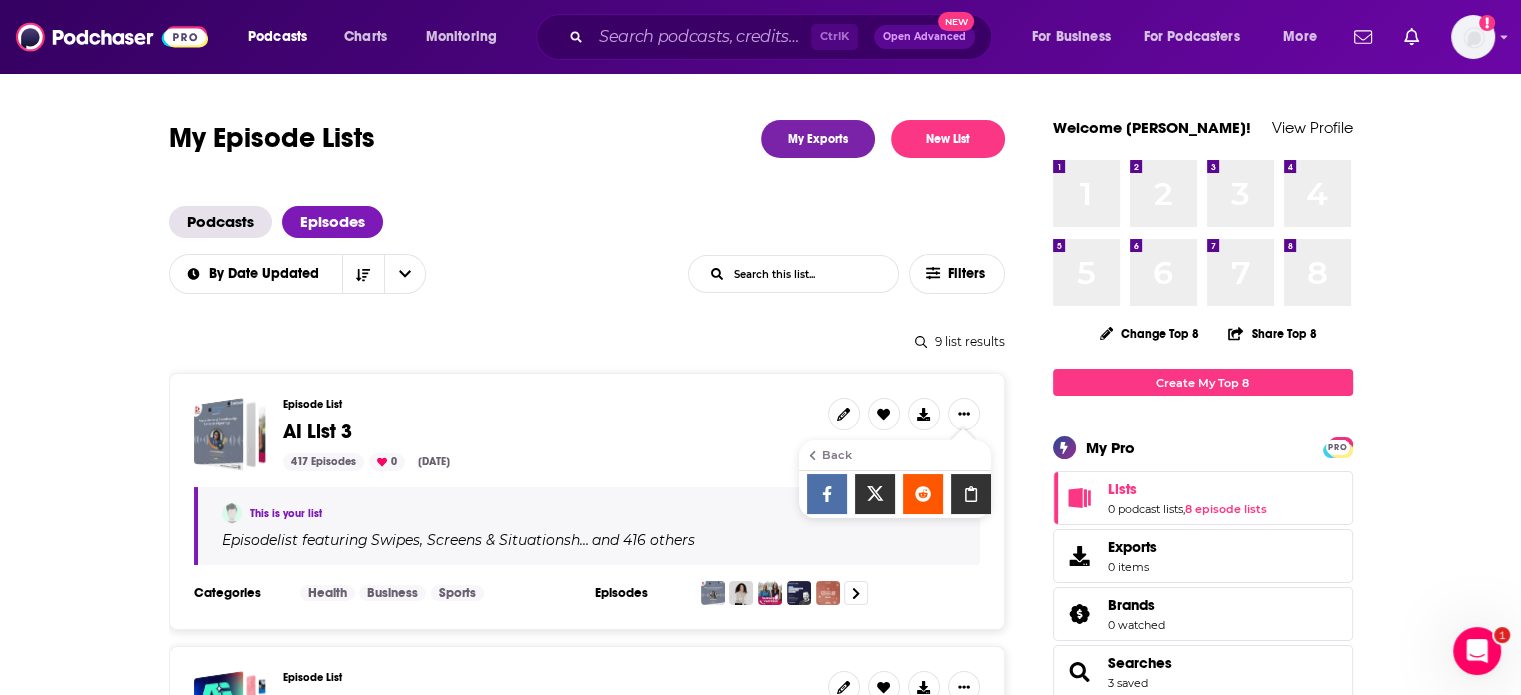 click 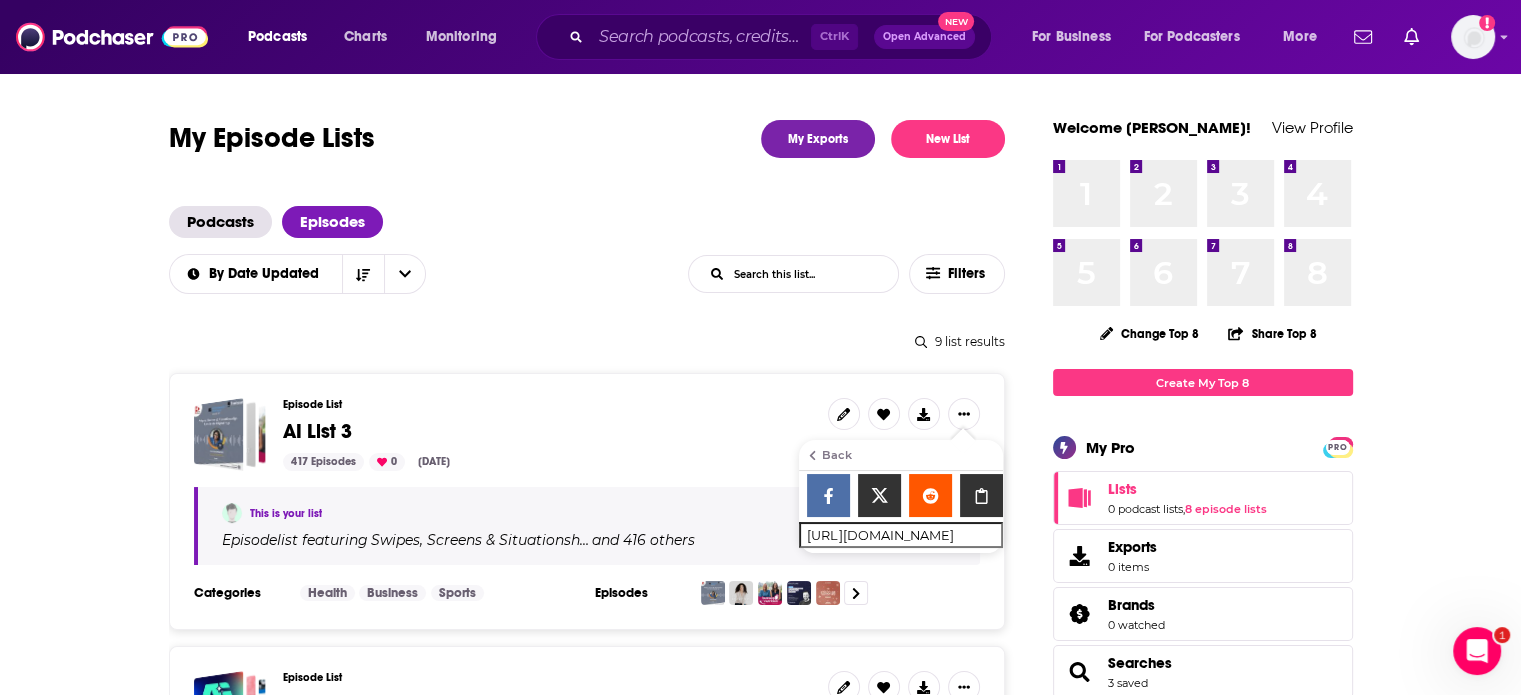 click on "Back to Account My Episode Lists My Exports New List Podcasts Episodes By Date Updated List Search Input Search this list... Filters 9   list   results Episode List AI List 3 417   Episodes 0 [DATE] This is your list Episode  list featuring  Swipes, Screens & Situationsh… and 416 others Categories Health Business Sports Episodes Episode List AI episode list 1777   Episodes 0 [DATE] This is your list Episode  list featuring  Regulation vs Deregulation of… and 1776 others Categories Technology Business Arts Episodes Episode List [PERSON_NAME] list 1 1118   Episodes 0 [DATE] This is your list Episode  list featuring  📣 Digital Health Download: J… and 1117 others Categories Business Science Technology Episodes Episode List [PERSON_NAME] list 1 1193   Episodes 0 [DATE] This is your list Episode  list featuring  📣 Digital Health Download: J… and 1192 others Categories Business Science Technology Episodes Episode List [PERSON_NAME] list 1 3   Episodes 0 [DATE] This is your list Episode Science" at bounding box center (760, 1849) 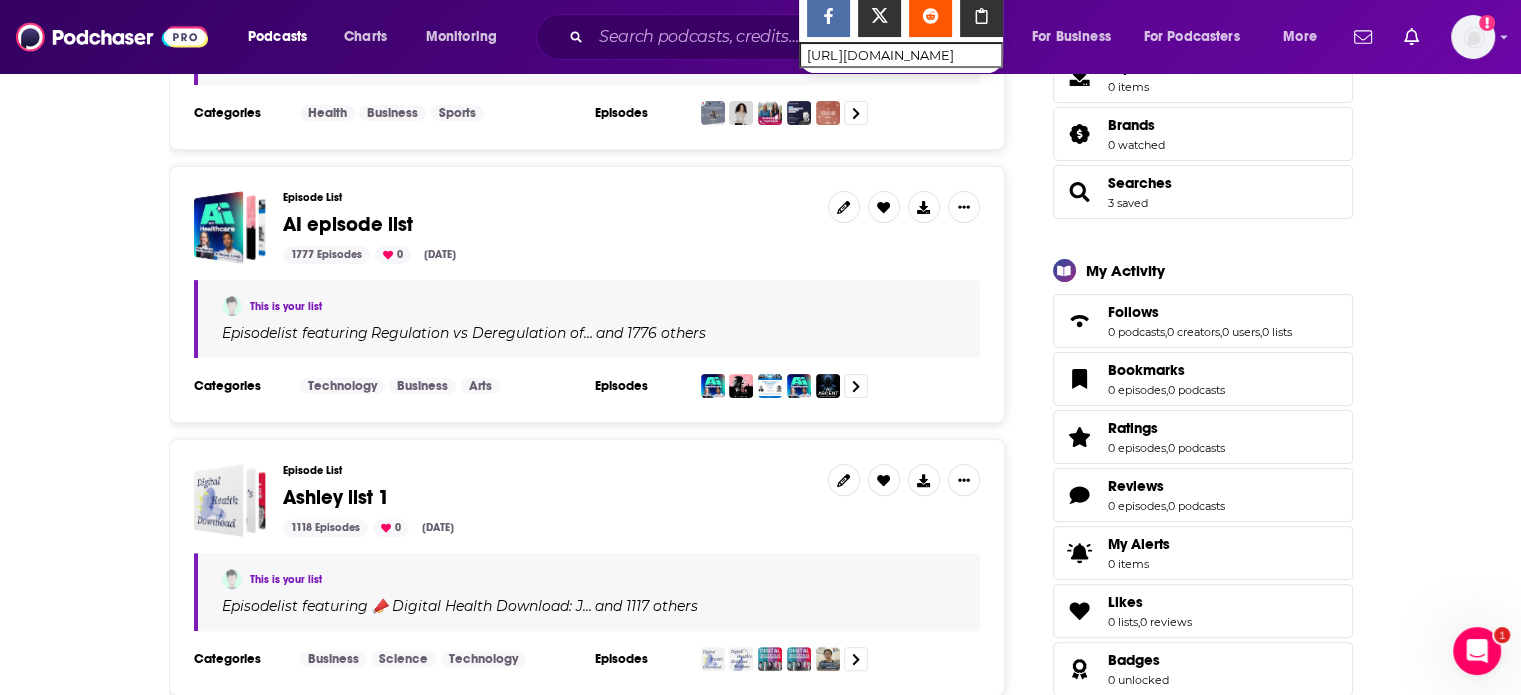 scroll, scrollTop: 530, scrollLeft: 0, axis: vertical 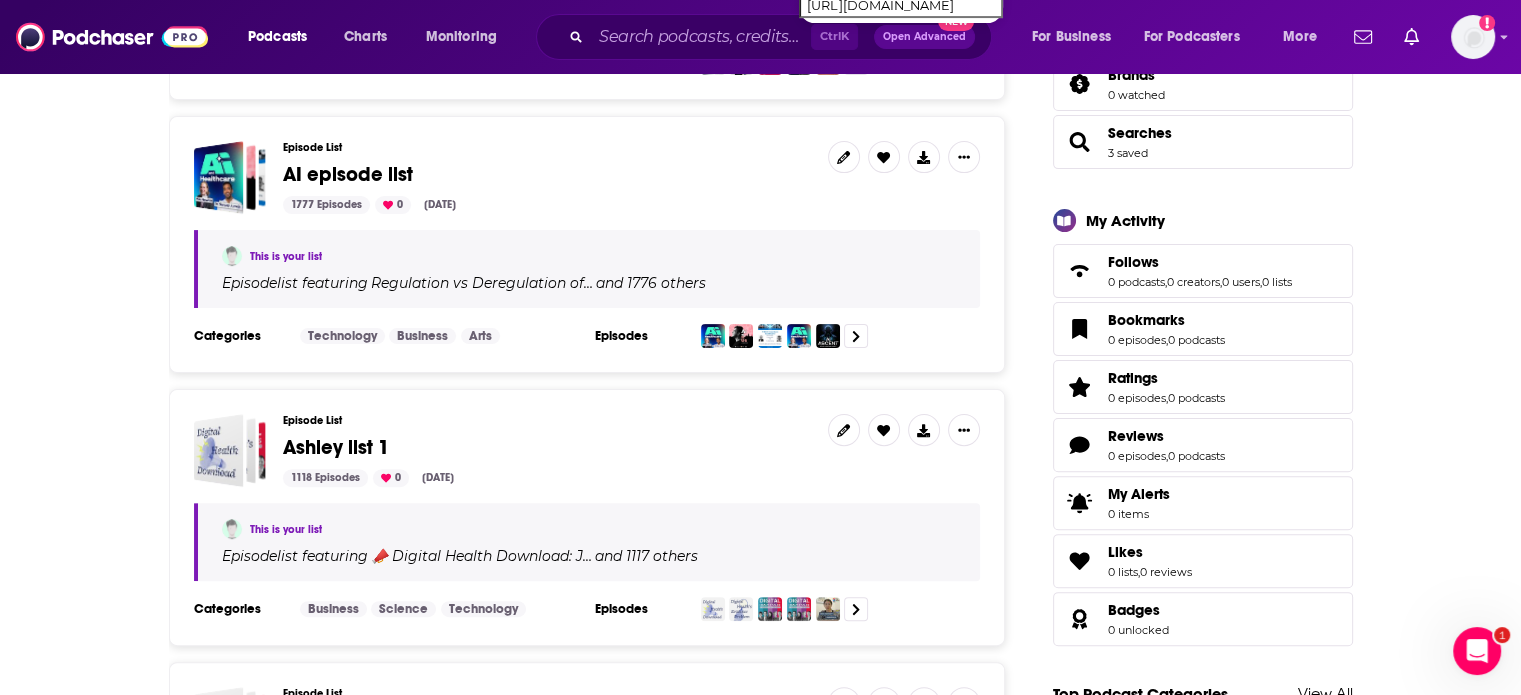 click on "Back to Account My Episode Lists My Exports New List Podcasts Episodes By Date Updated List Search Input Search this list... Filters 9   list   results Episode List AI List 3 417   Episodes 0 [DATE] This is your list Episode  list featuring  Swipes, Screens & Situationsh… and 416 others Categories Health Business Sports Episodes Episode List AI episode list 1777   Episodes 0 [DATE] This is your list Episode  list featuring  Regulation vs Deregulation of… and 1776 others Categories Technology Business Arts Episodes Episode List [PERSON_NAME] list 1 1118   Episodes 0 [DATE] This is your list Episode  list featuring  📣 Digital Health Download: J… and 1117 others Categories Business Science Technology Episodes Episode List [PERSON_NAME] list 1 1193   Episodes 0 [DATE] This is your list Episode  list featuring  📣 Digital Health Download: J… and 1192 others Categories Business Science Technology Episodes Episode List [PERSON_NAME] list 1 3   Episodes 0 [DATE] This is your list Episode Science" at bounding box center (760, 1319) 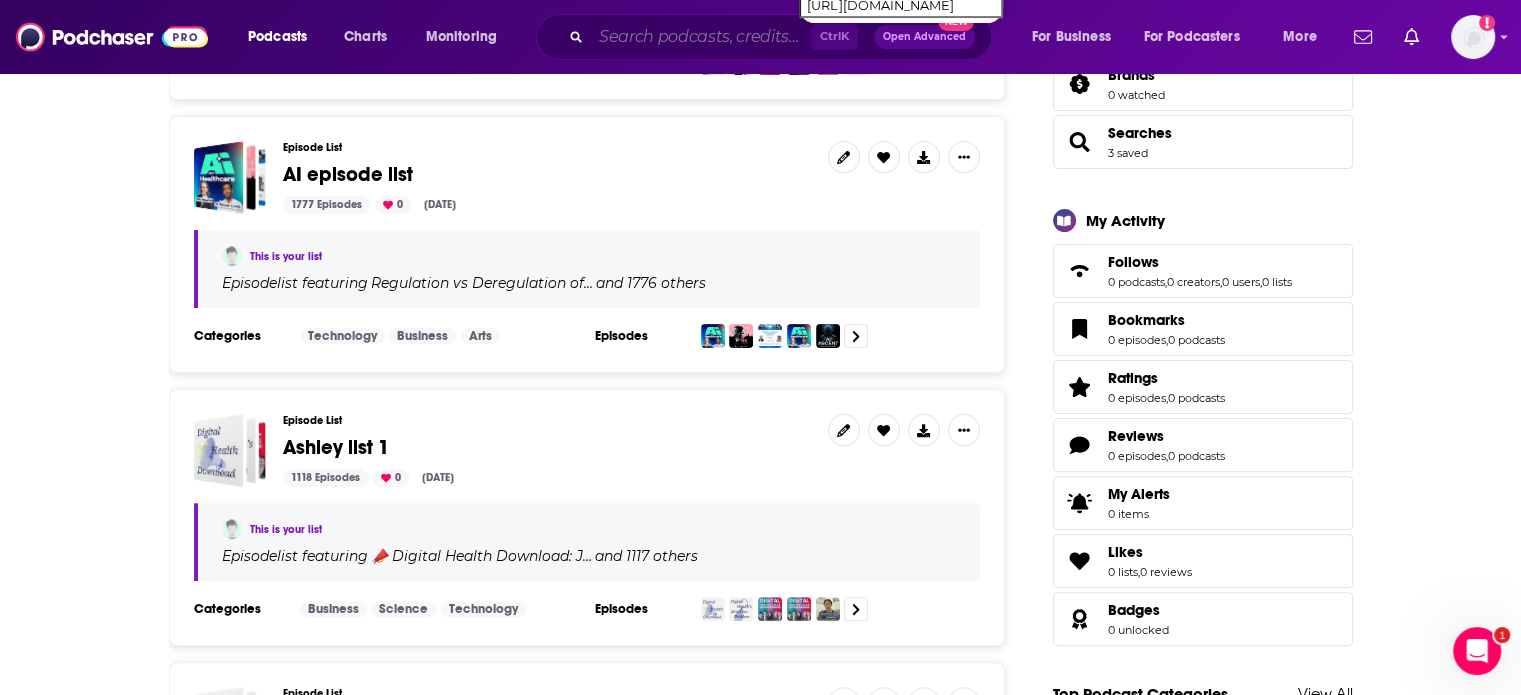 click at bounding box center [701, 37] 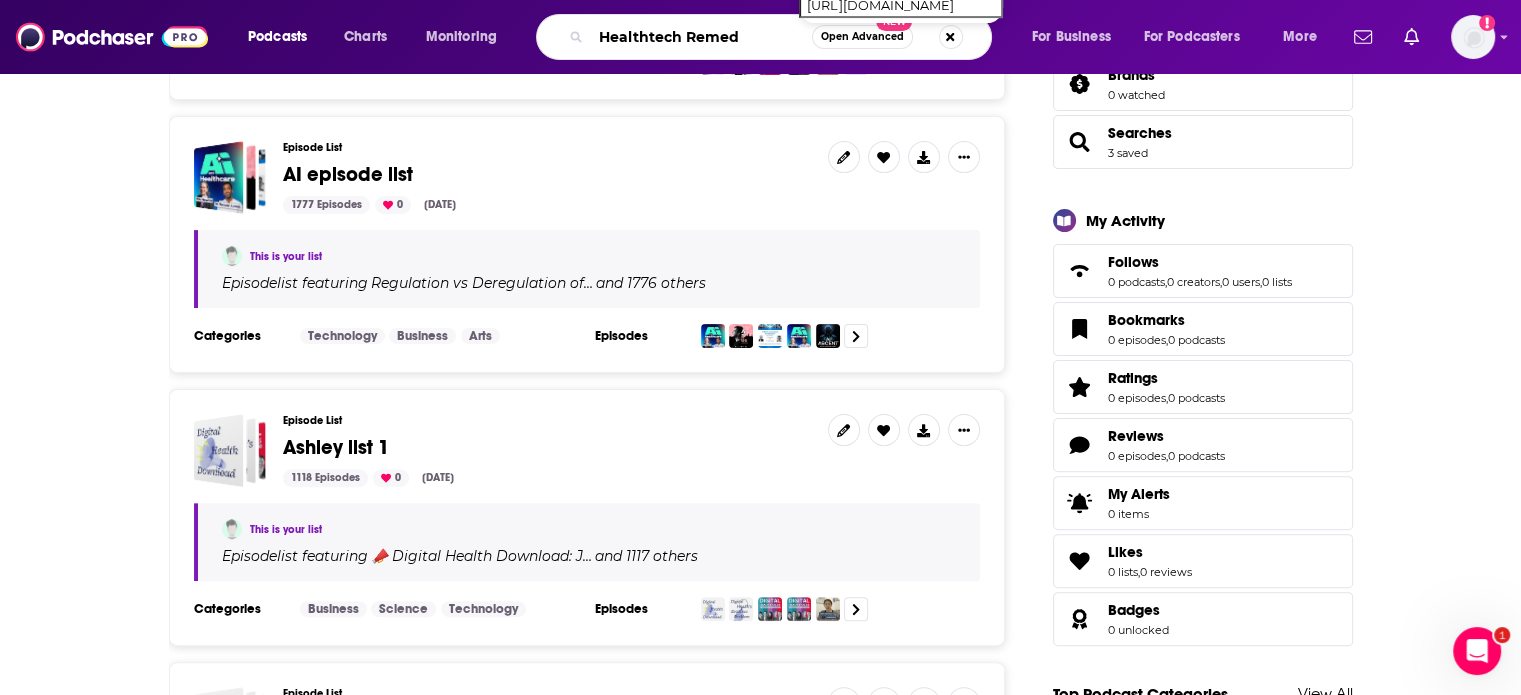 type on "Healthtech Remedy" 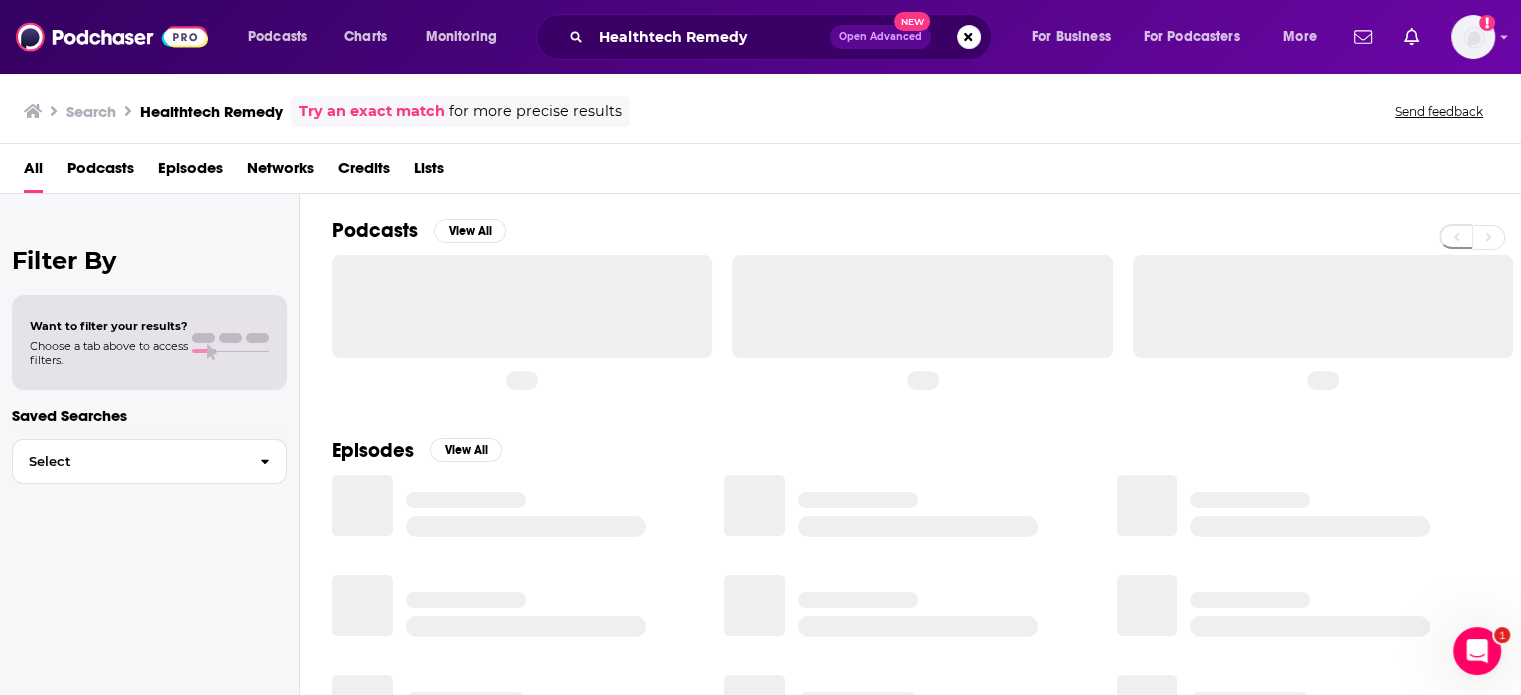 scroll, scrollTop: 0, scrollLeft: 0, axis: both 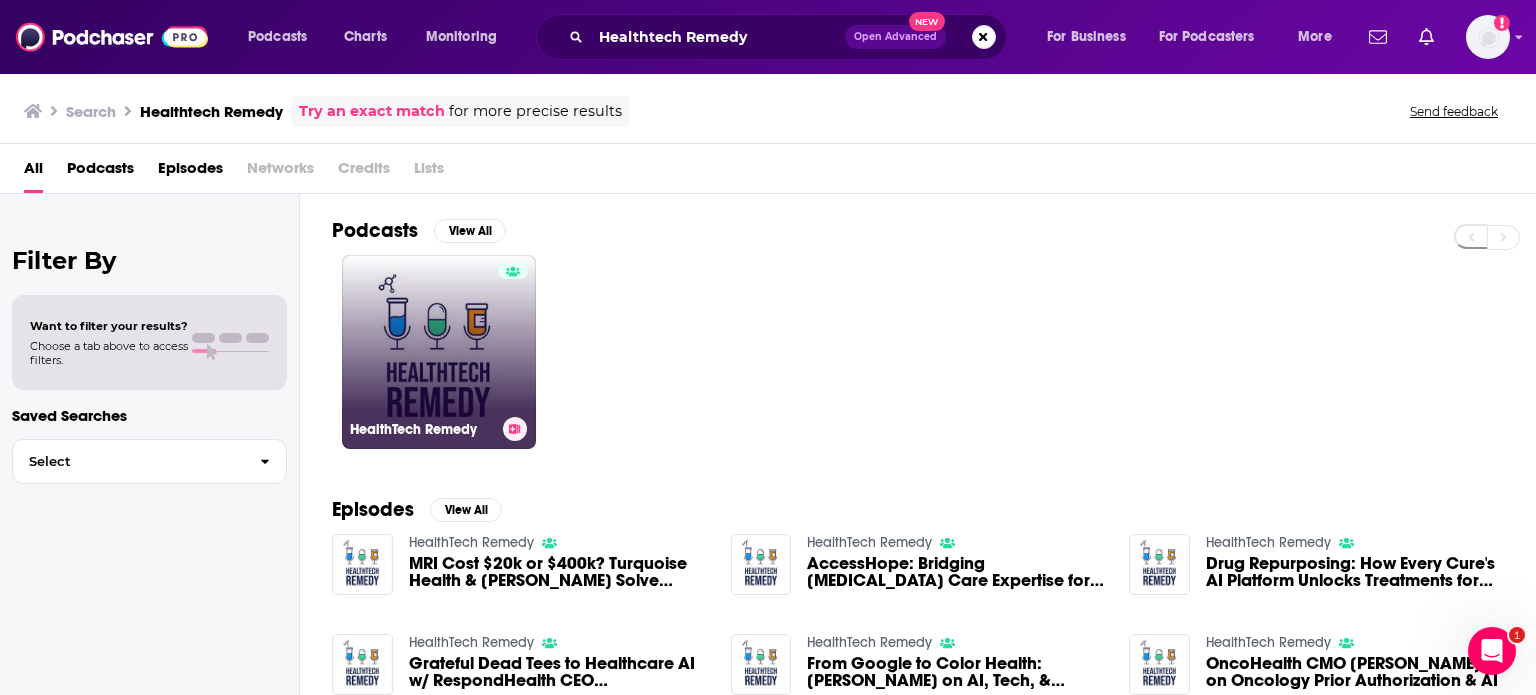 click on "HealthTech Remedy" at bounding box center (439, 352) 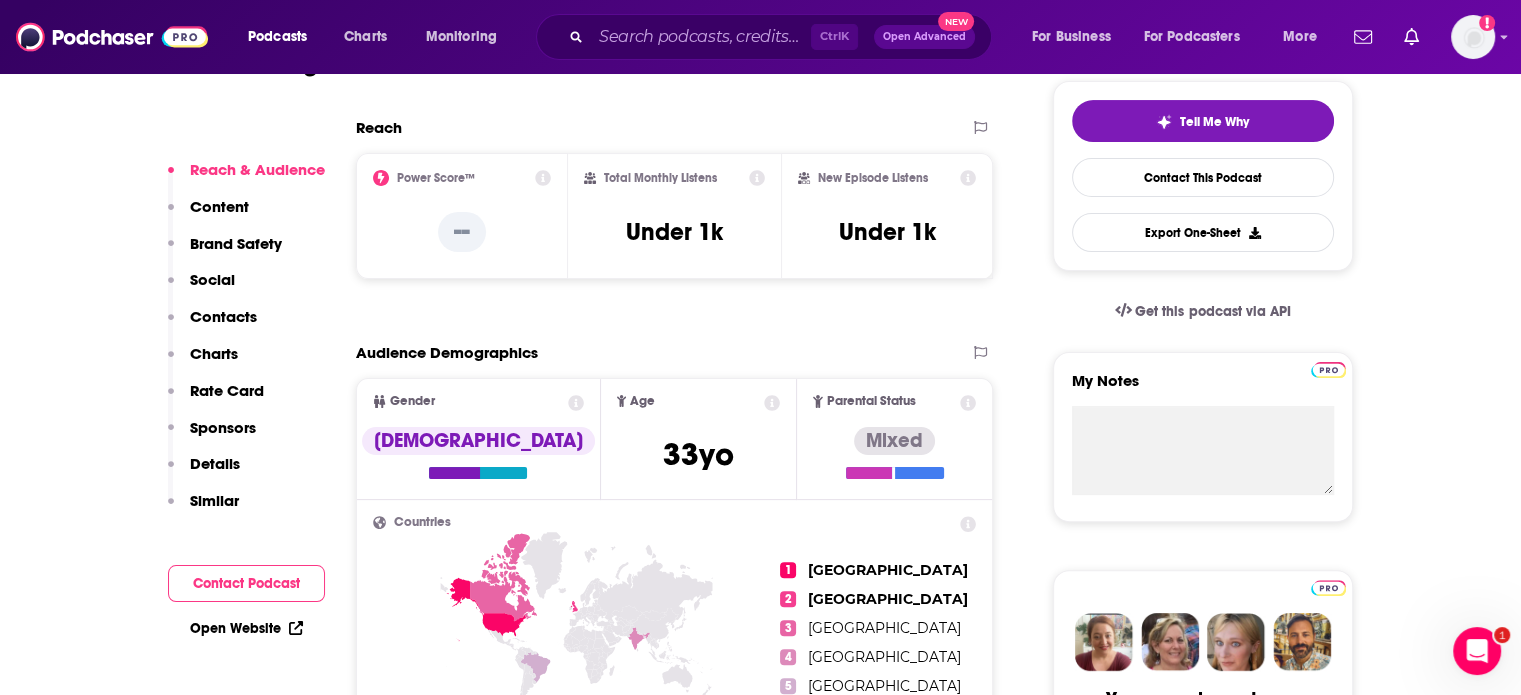 scroll, scrollTop: 0, scrollLeft: 0, axis: both 